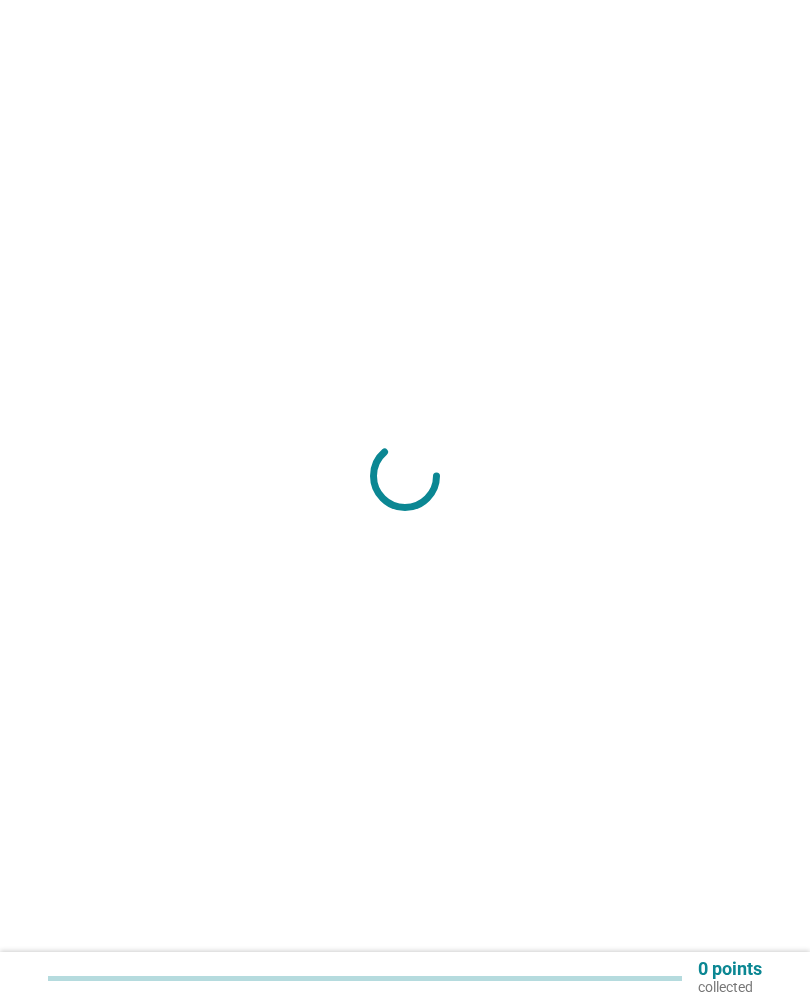 scroll, scrollTop: 0, scrollLeft: 0, axis: both 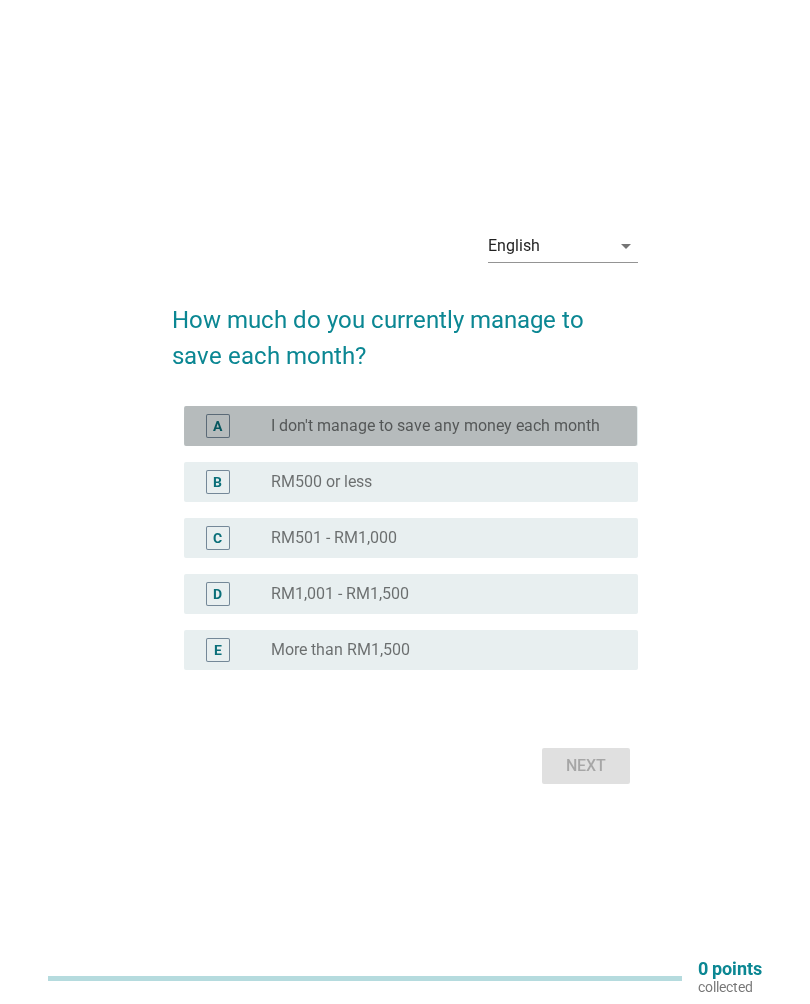 click on "A     radio_button_unchecked I don't manage to save any money each month" at bounding box center [410, 426] 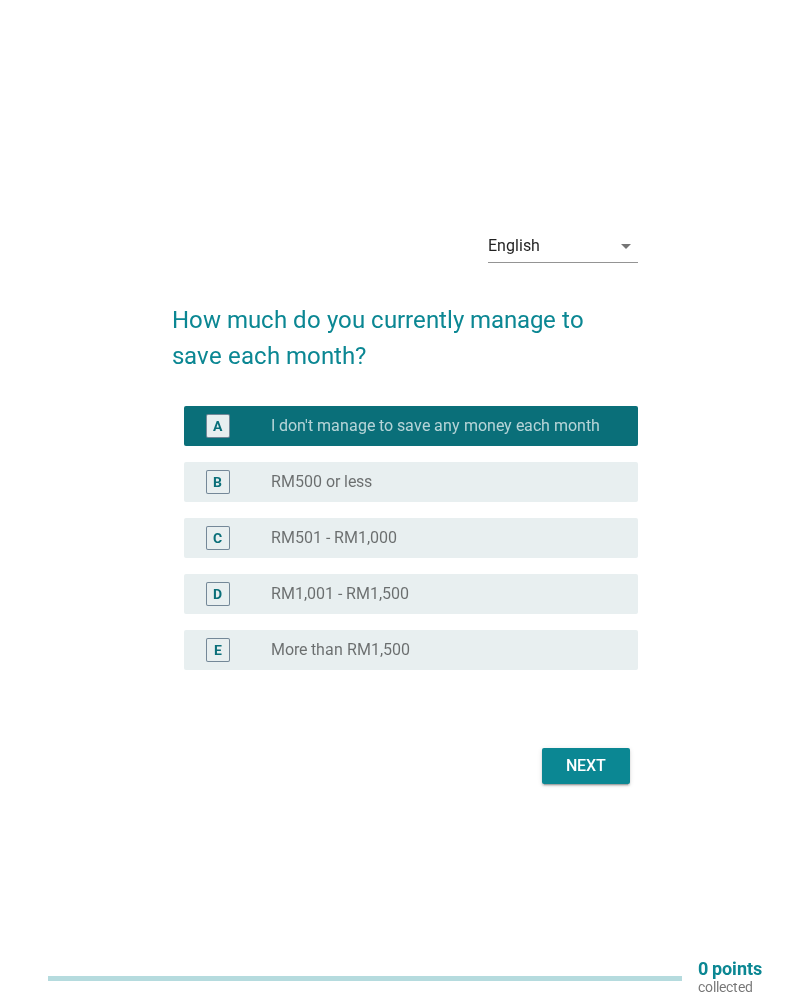 click on "Next" at bounding box center [586, 766] 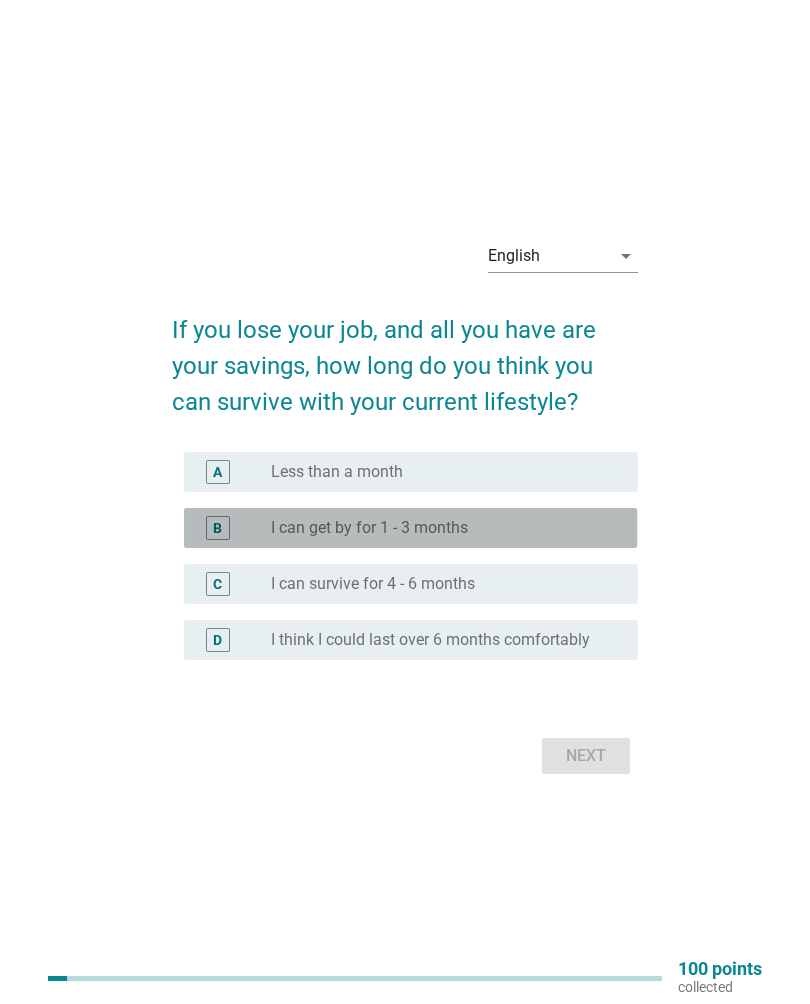 click on "B" at bounding box center [218, 528] 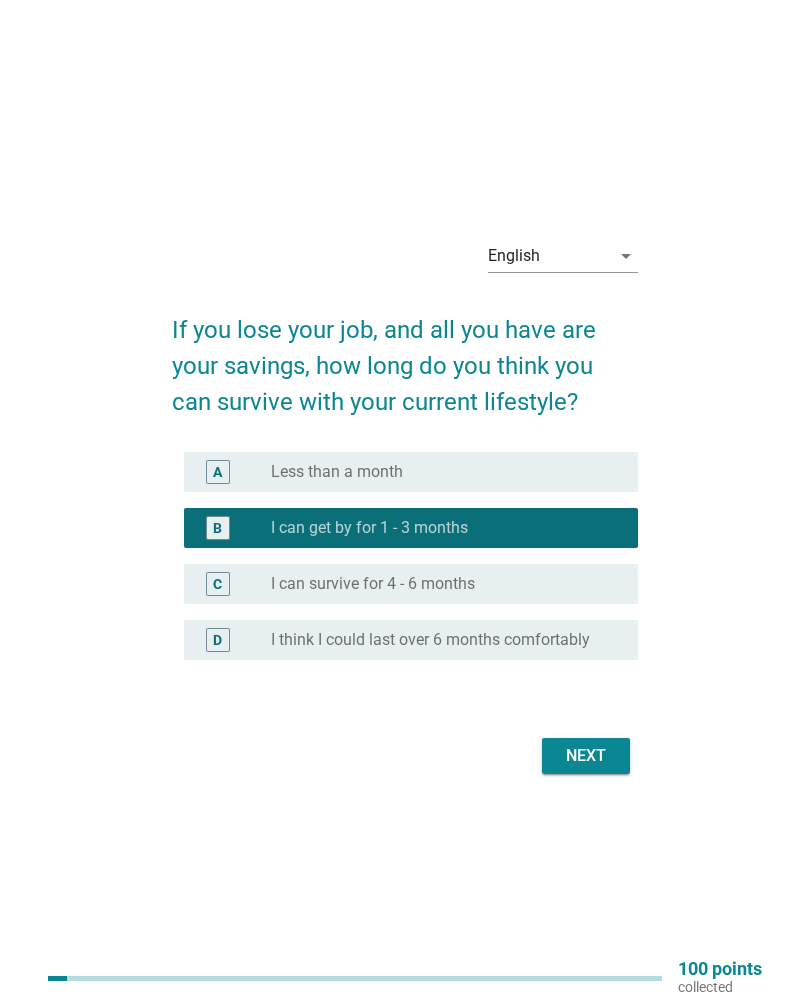 click on "Next" at bounding box center (586, 756) 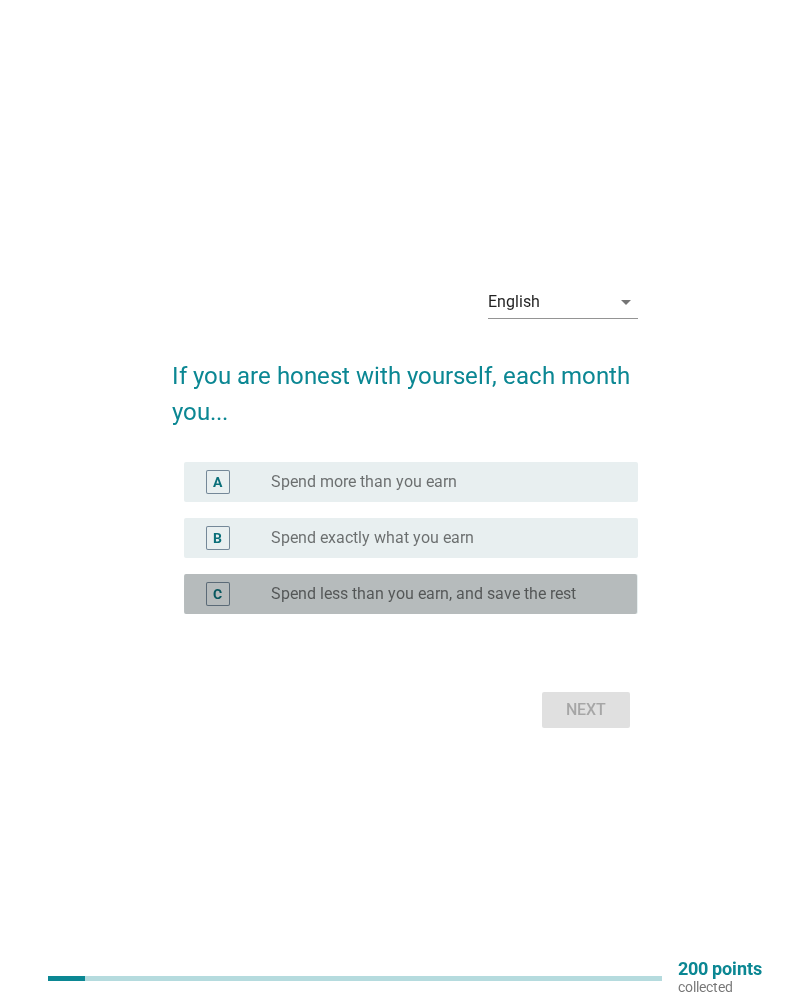 click on "C" at bounding box center (217, 594) 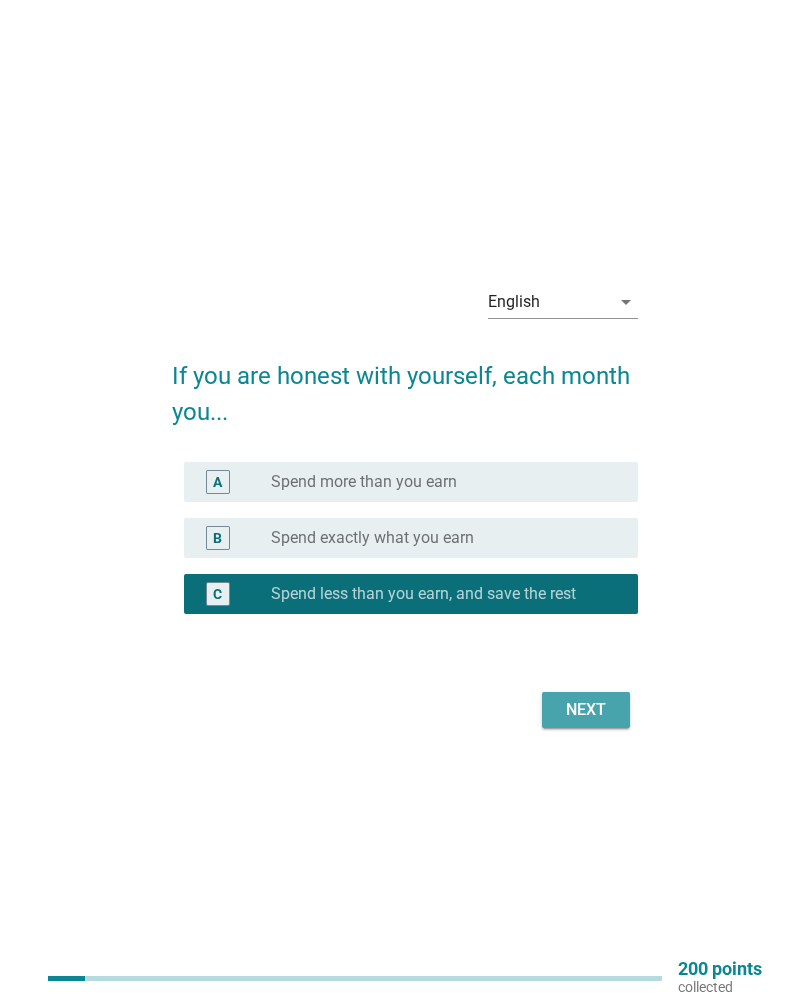 click on "Next" at bounding box center [586, 710] 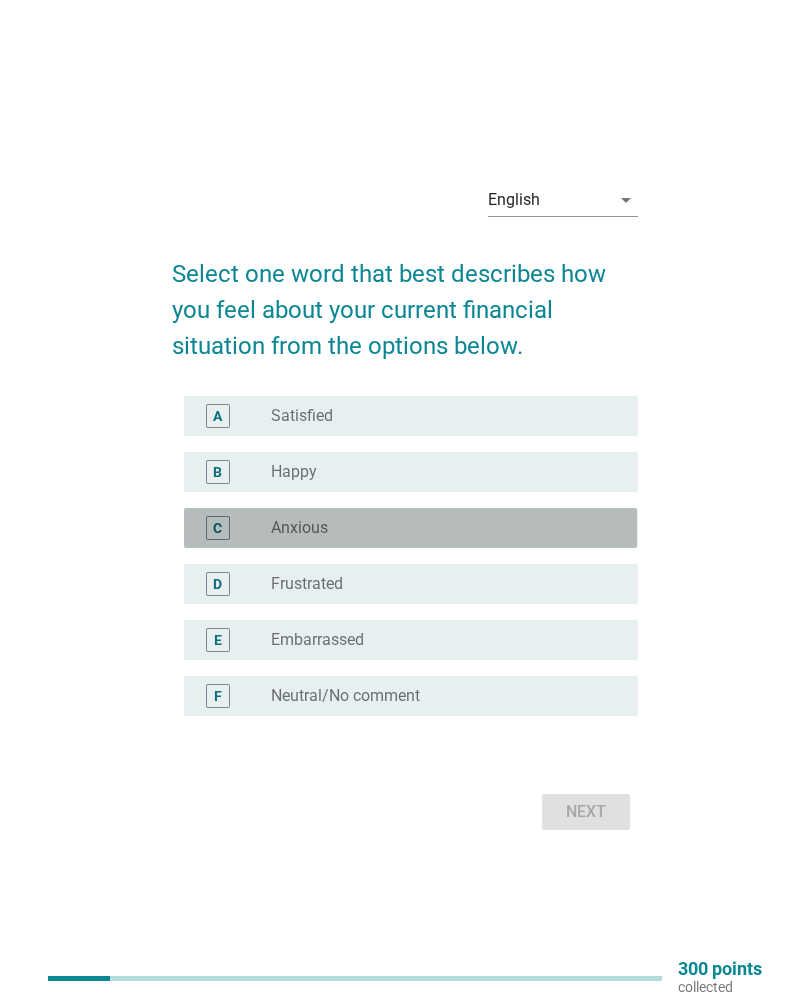 click on "C" at bounding box center [218, 528] 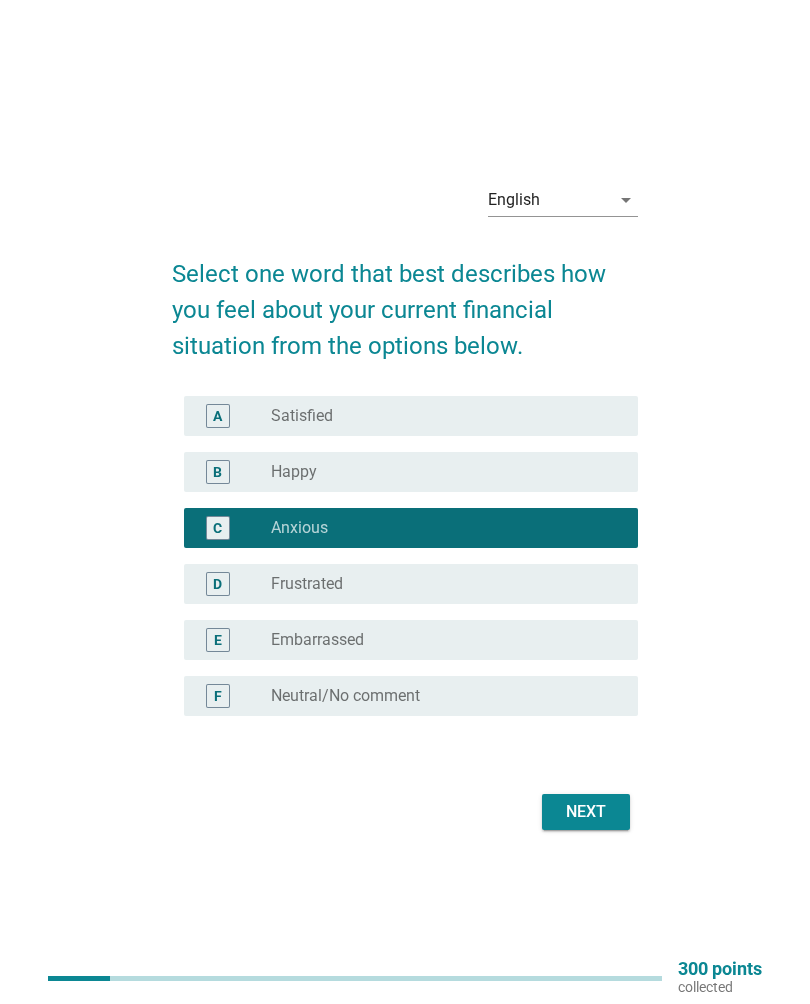 click on "Next" at bounding box center (586, 812) 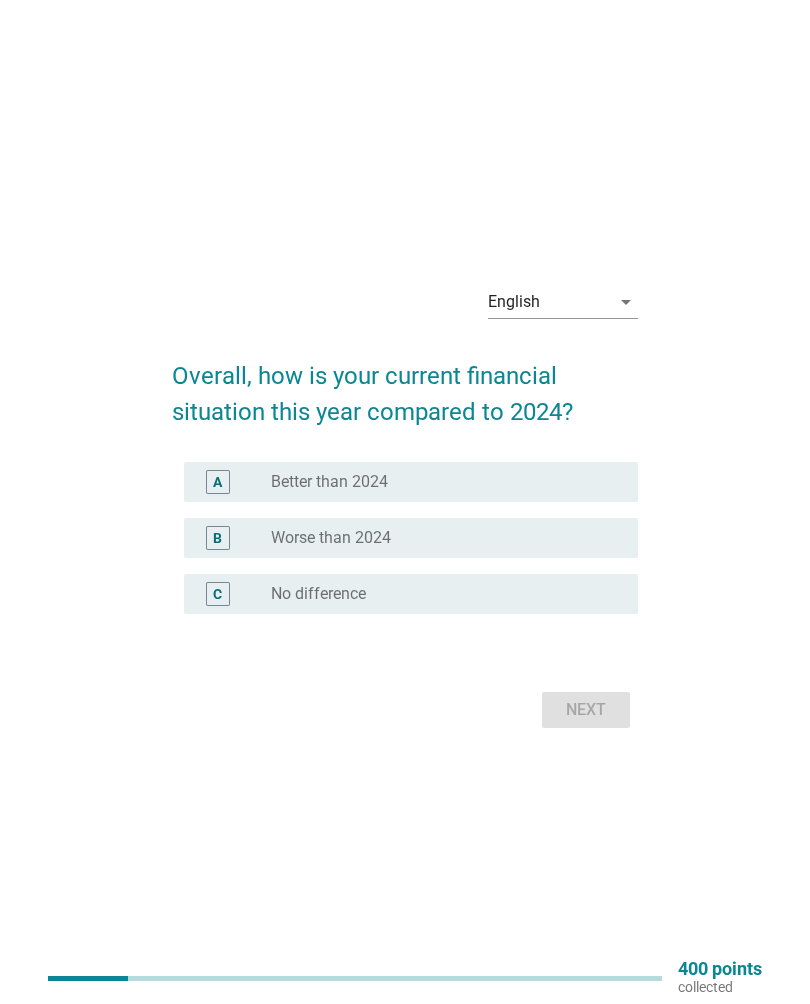 click on "A     radio_button_unchecked Better than 2024" at bounding box center (410, 482) 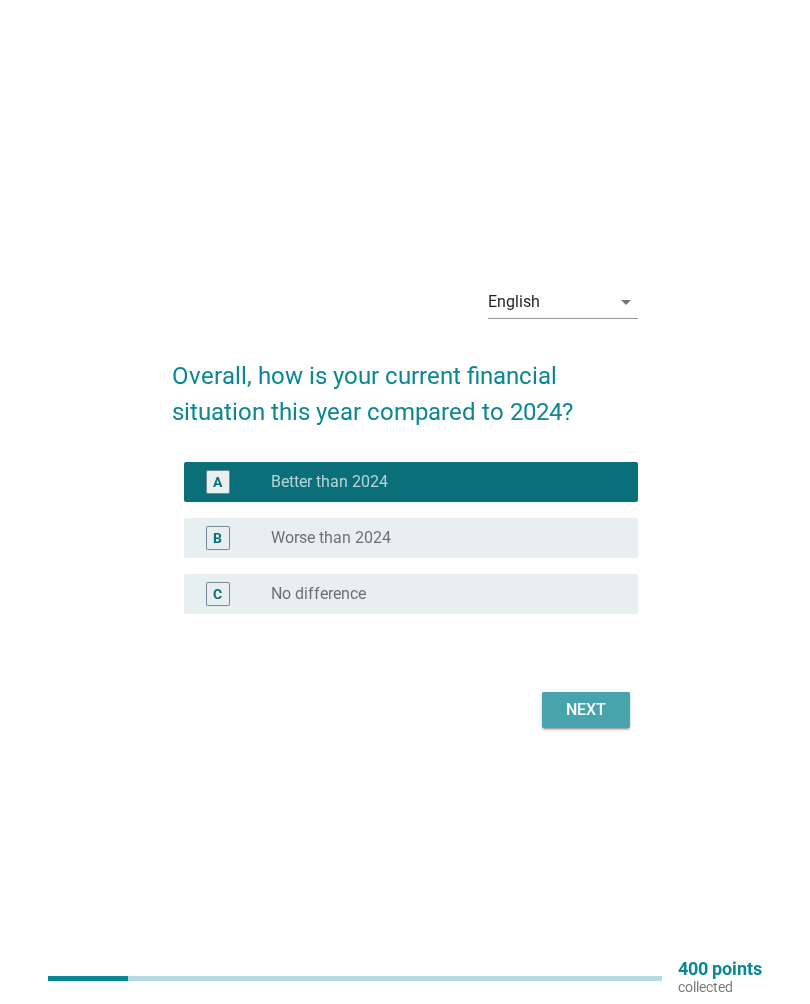 click on "Next" at bounding box center (586, 710) 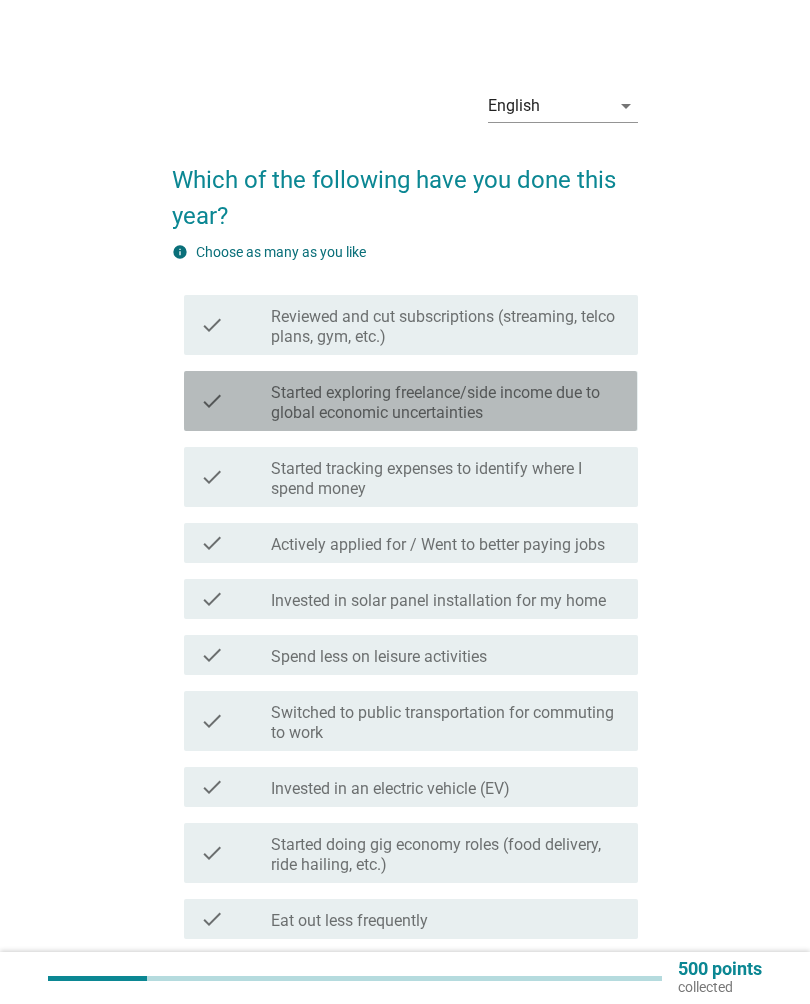 click on "check" at bounding box center [235, 401] 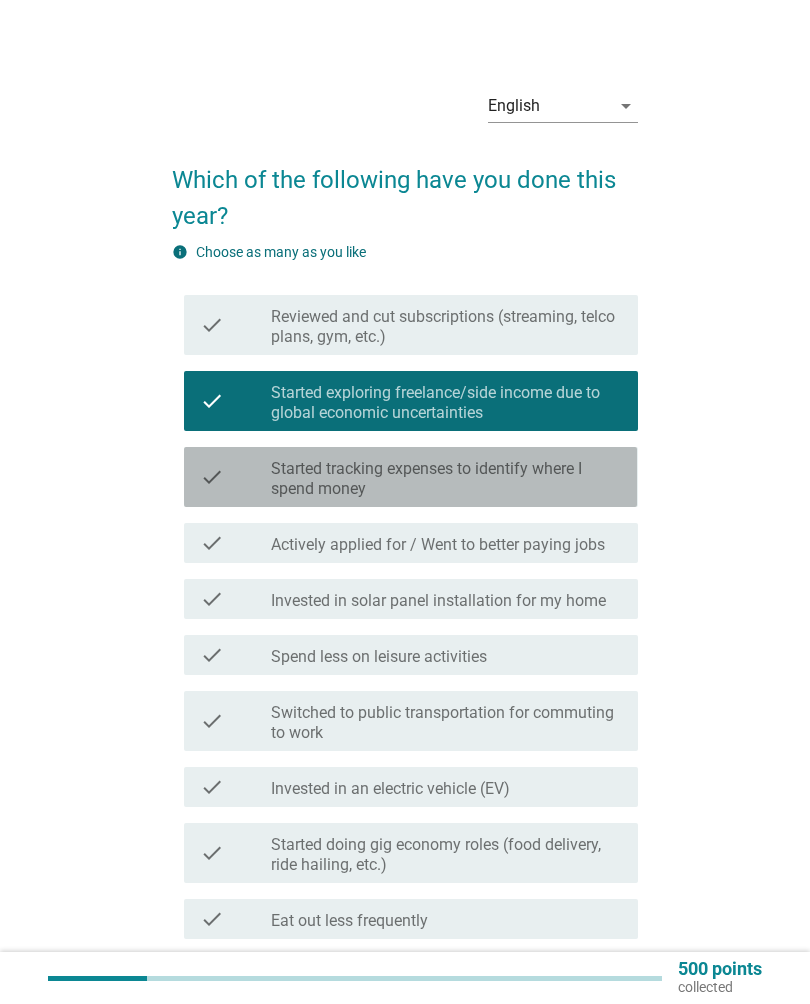 click on "check     check_box_outline_blank Started tracking expenses to identify where I spend money" at bounding box center [410, 477] 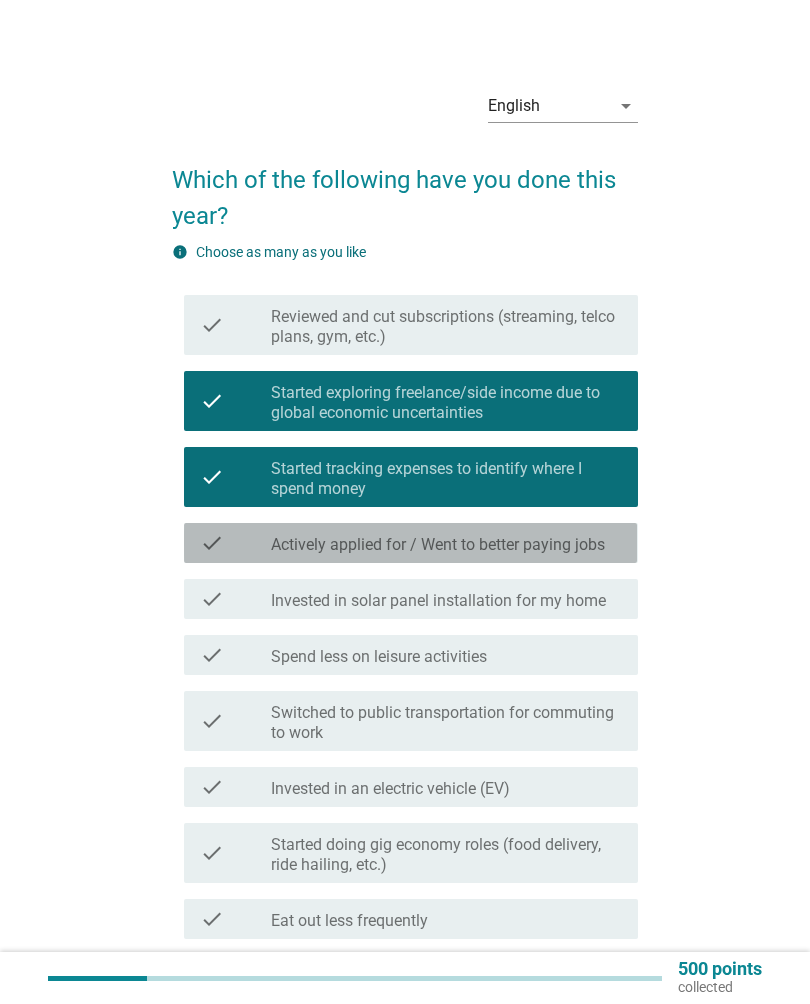 click on "check" at bounding box center [235, 543] 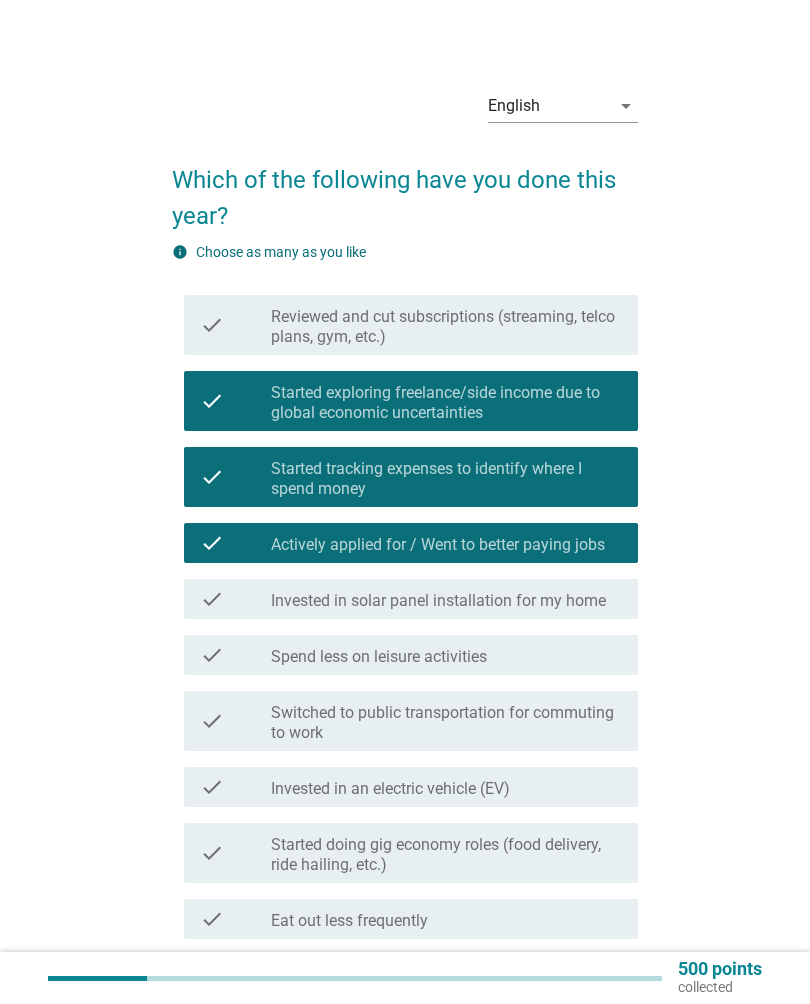 click on "check" at bounding box center [212, 655] 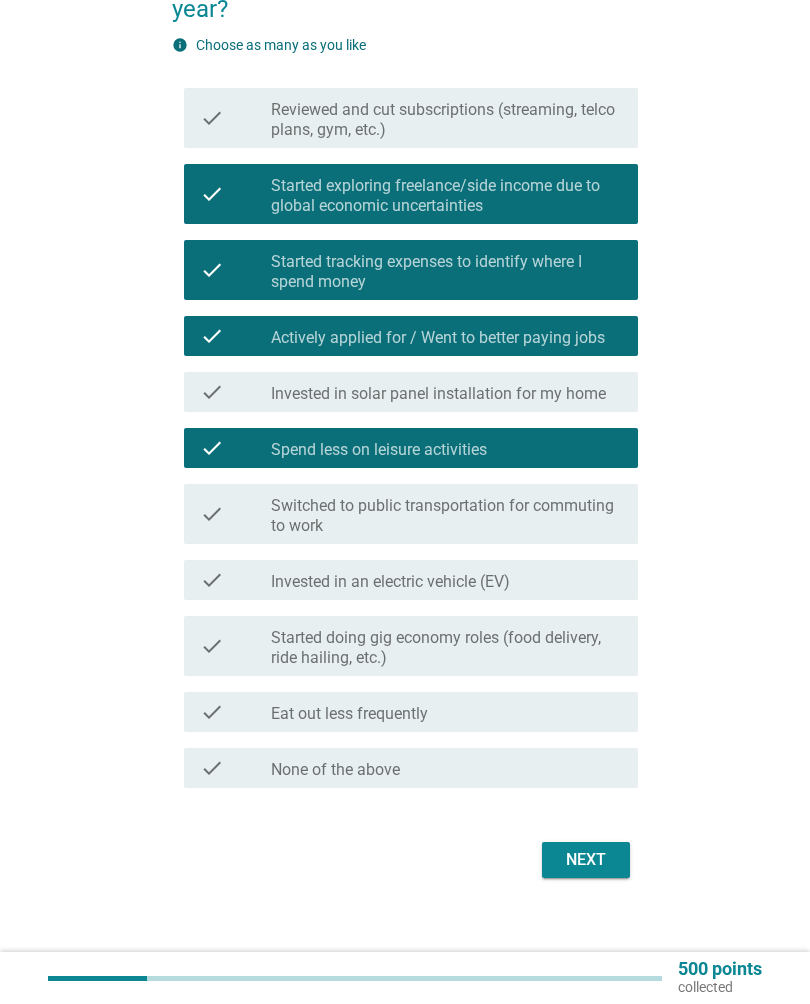scroll, scrollTop: 213, scrollLeft: 0, axis: vertical 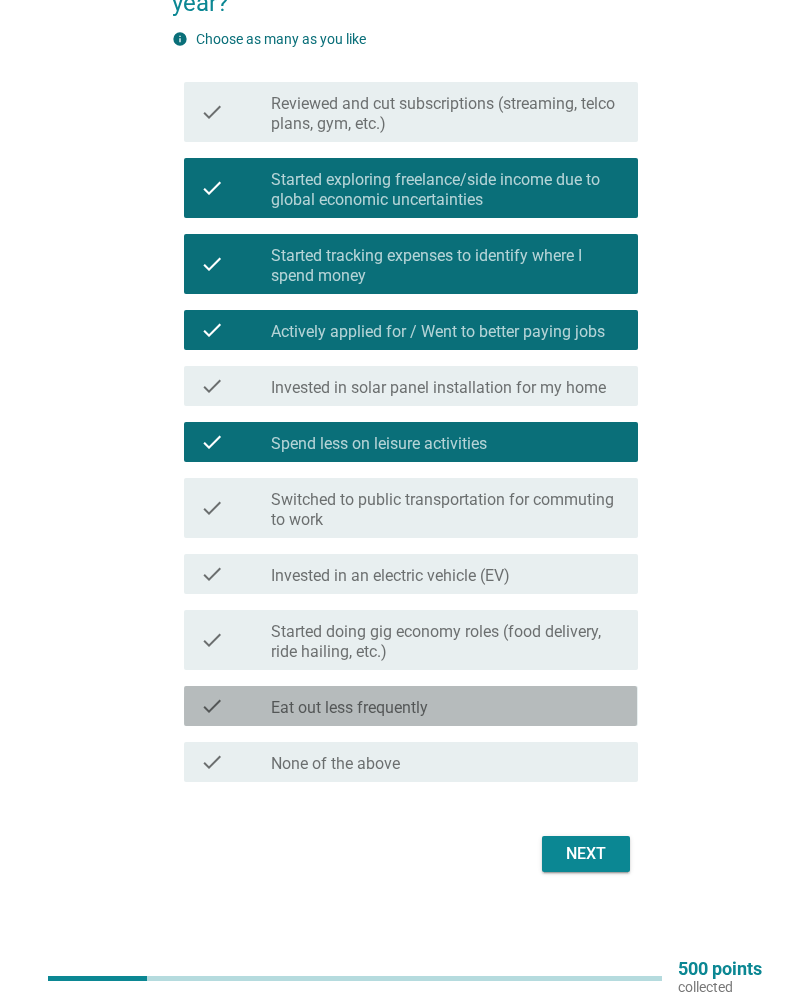 click on "check" at bounding box center [212, 706] 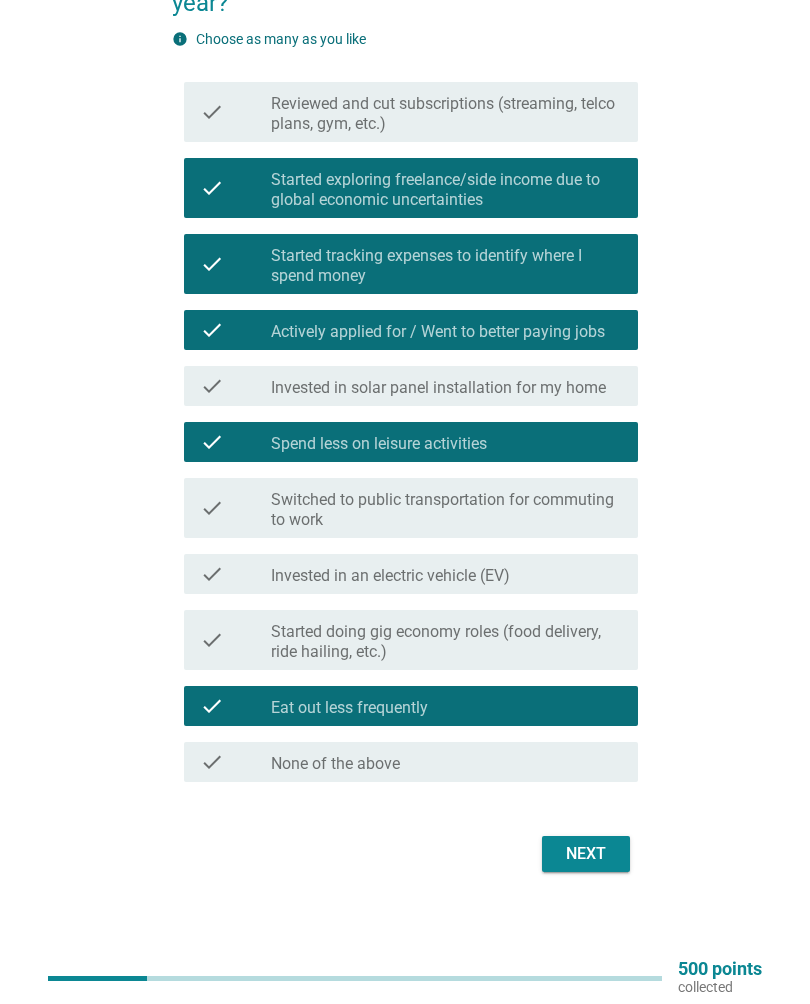 click on "Next" at bounding box center [586, 854] 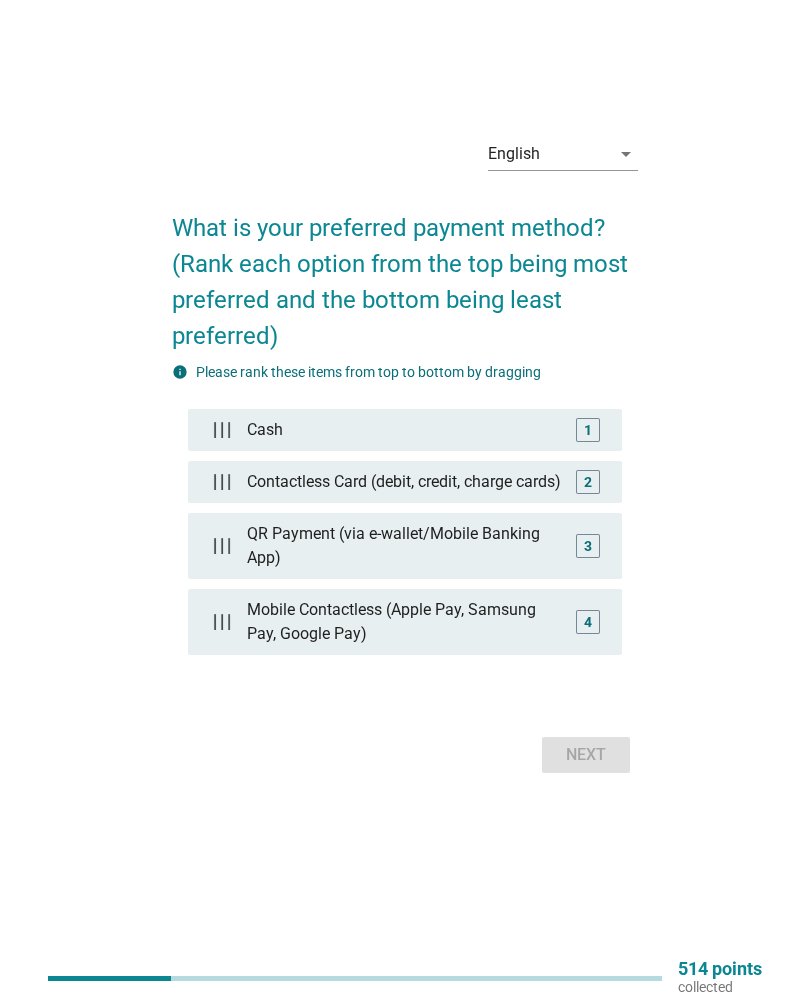 scroll, scrollTop: 0, scrollLeft: 0, axis: both 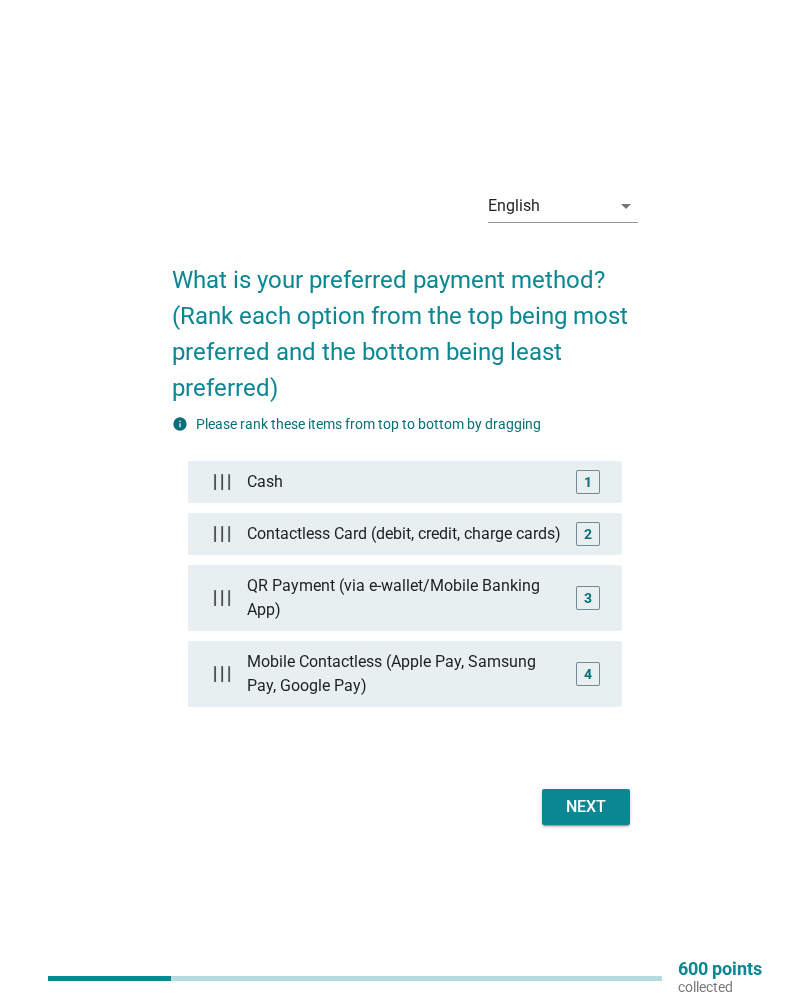 click at bounding box center [221, 598] 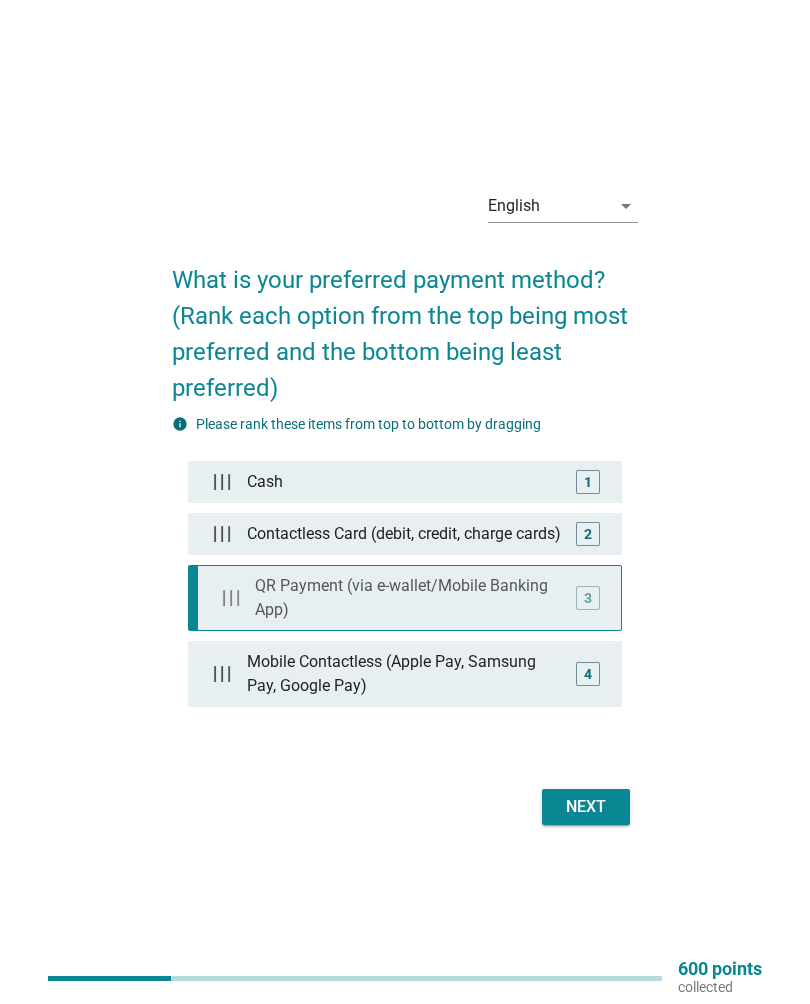 type 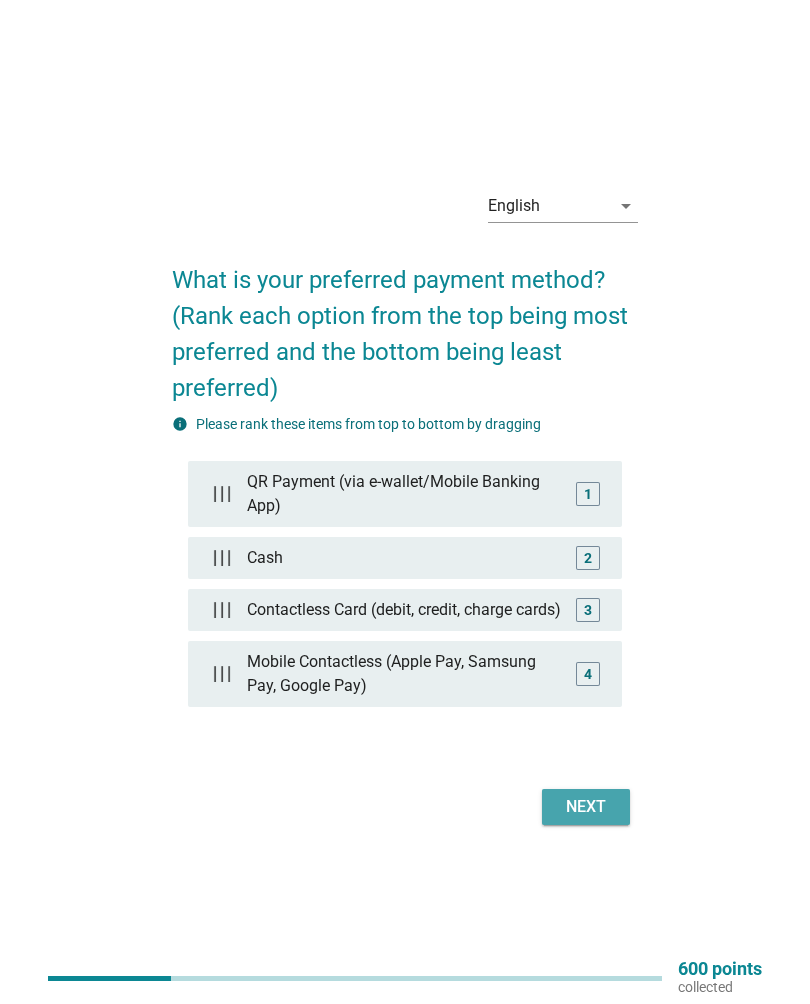 click on "Next" at bounding box center [586, 807] 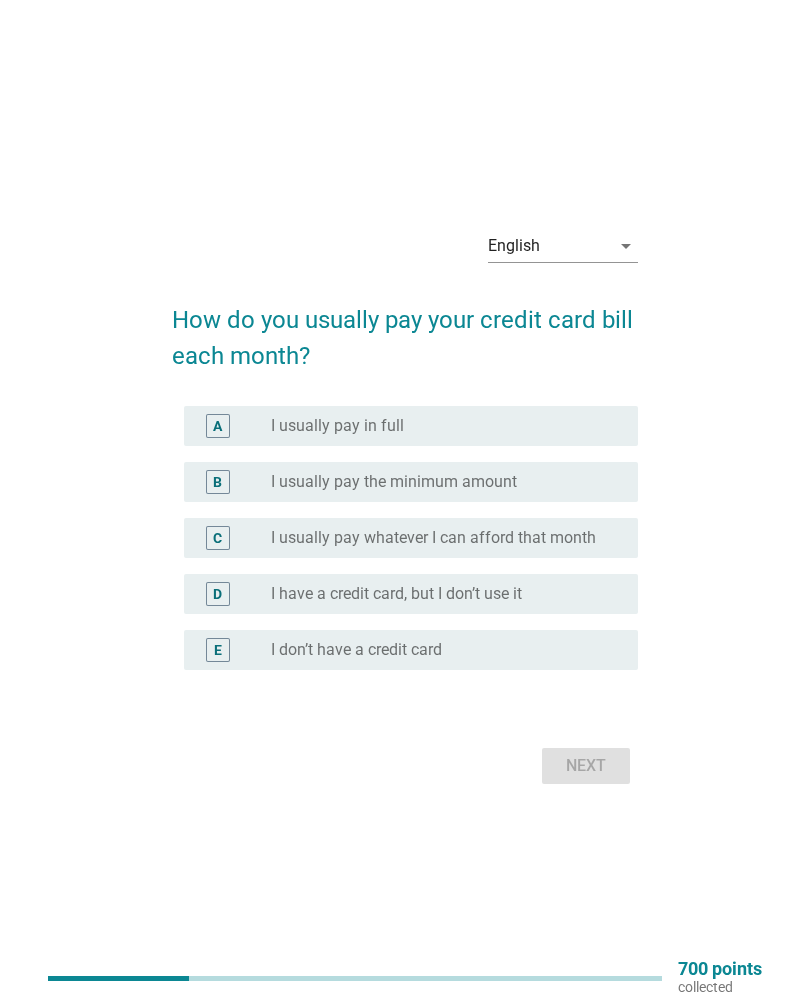 click on "How do you usually pay your credit card bill each month?     A     radio_button_unchecked I usually pay in full   B     radio_button_unchecked I usually pay the minimum amount   C     radio_button_unchecked I usually pay whatever I can afford that month   D     radio_button_unchecked I have a credit card, but I don’t use it   E     radio_button_unchecked I don’t have a credit card     Next" at bounding box center [404, 536] 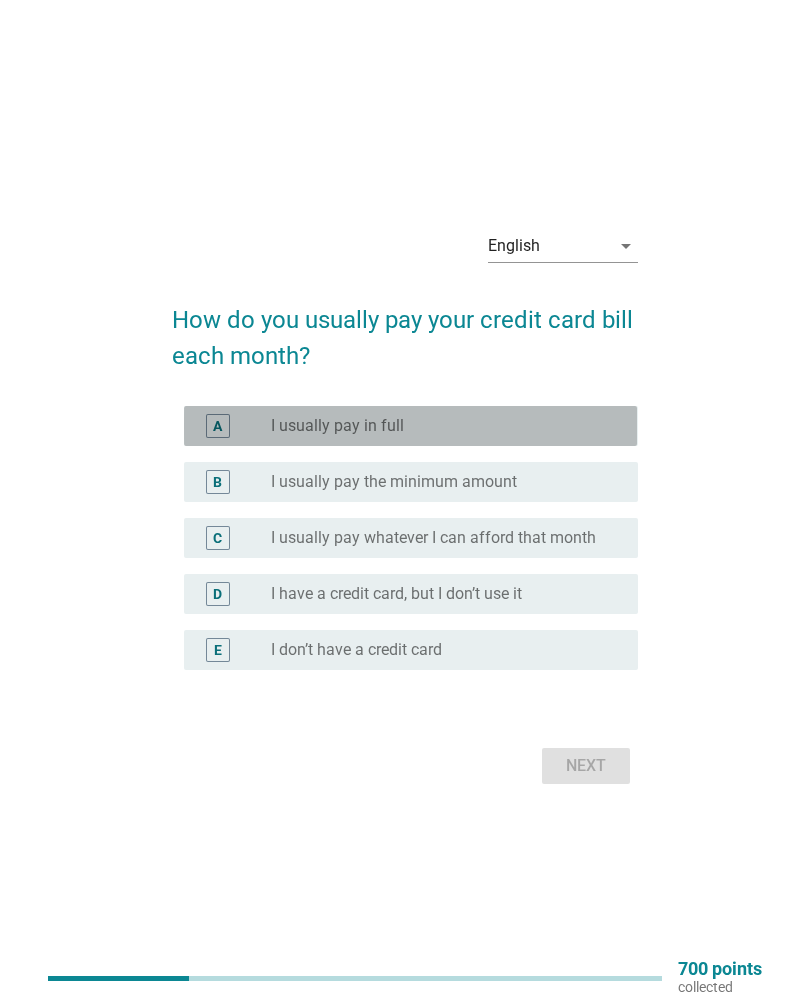 click on "A     radio_button_unchecked I usually pay in full" at bounding box center (410, 426) 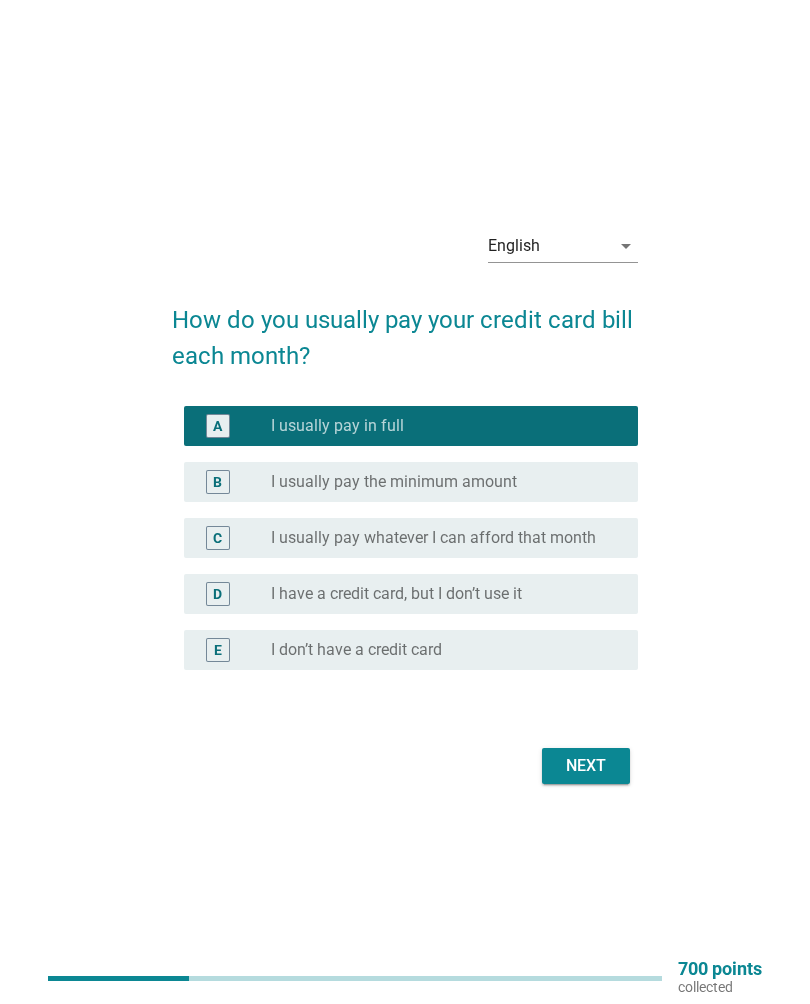 click on "Next" at bounding box center [586, 766] 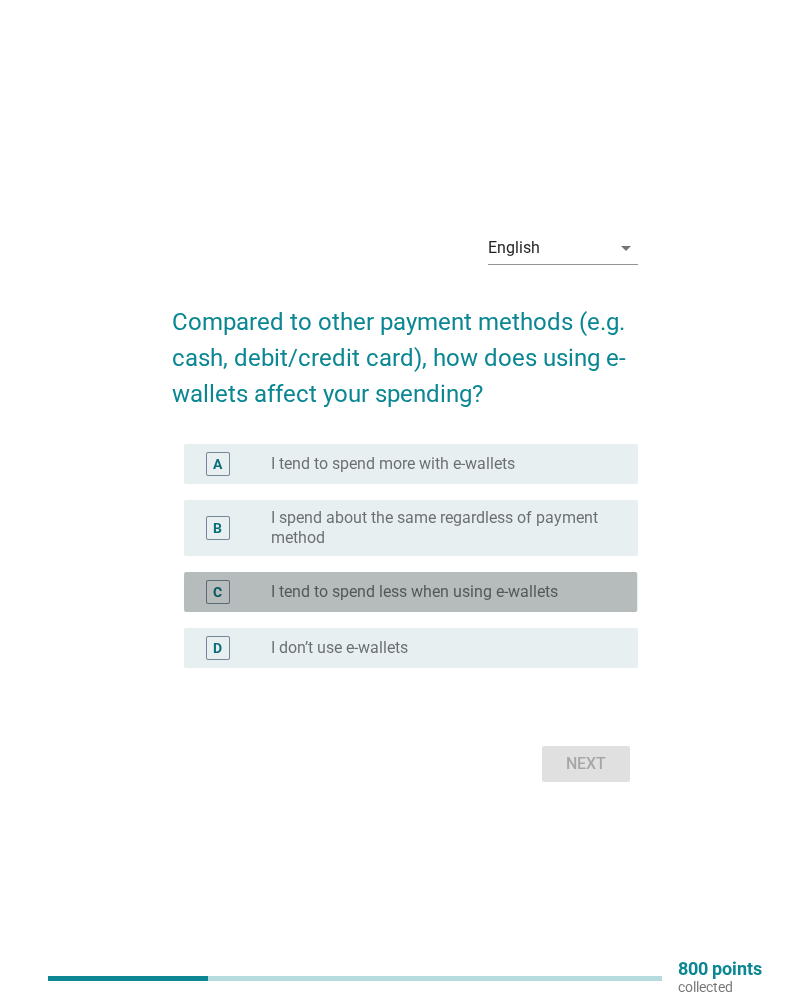 click on "C" at bounding box center (217, 592) 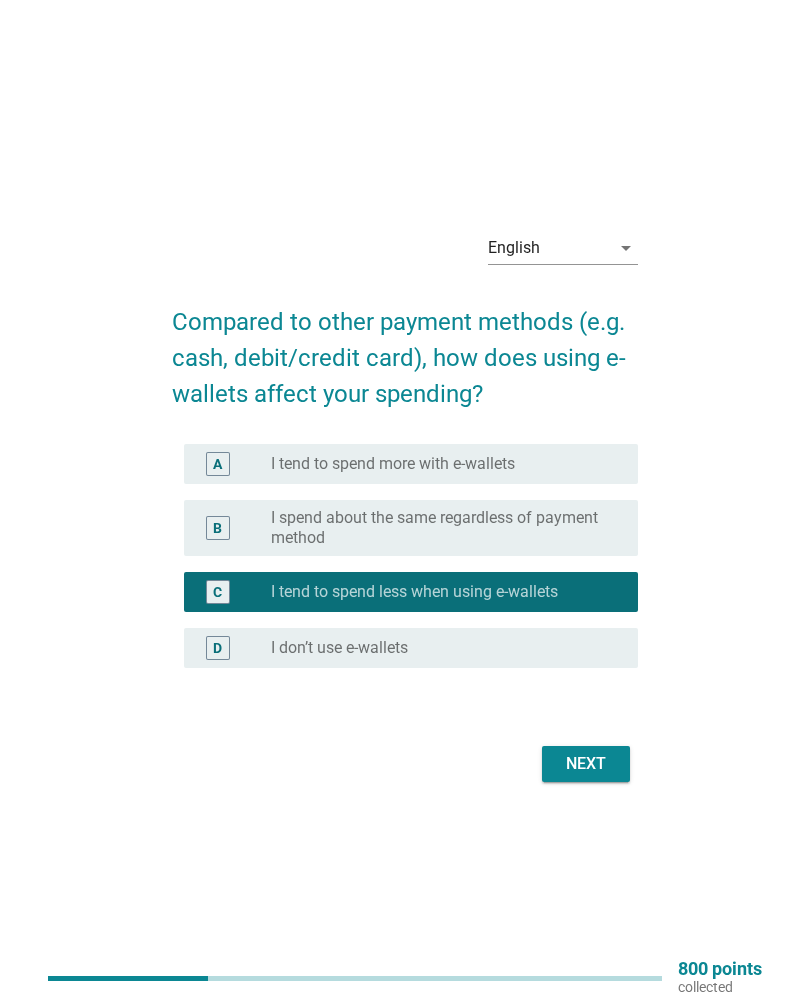 click on "Next" at bounding box center (586, 764) 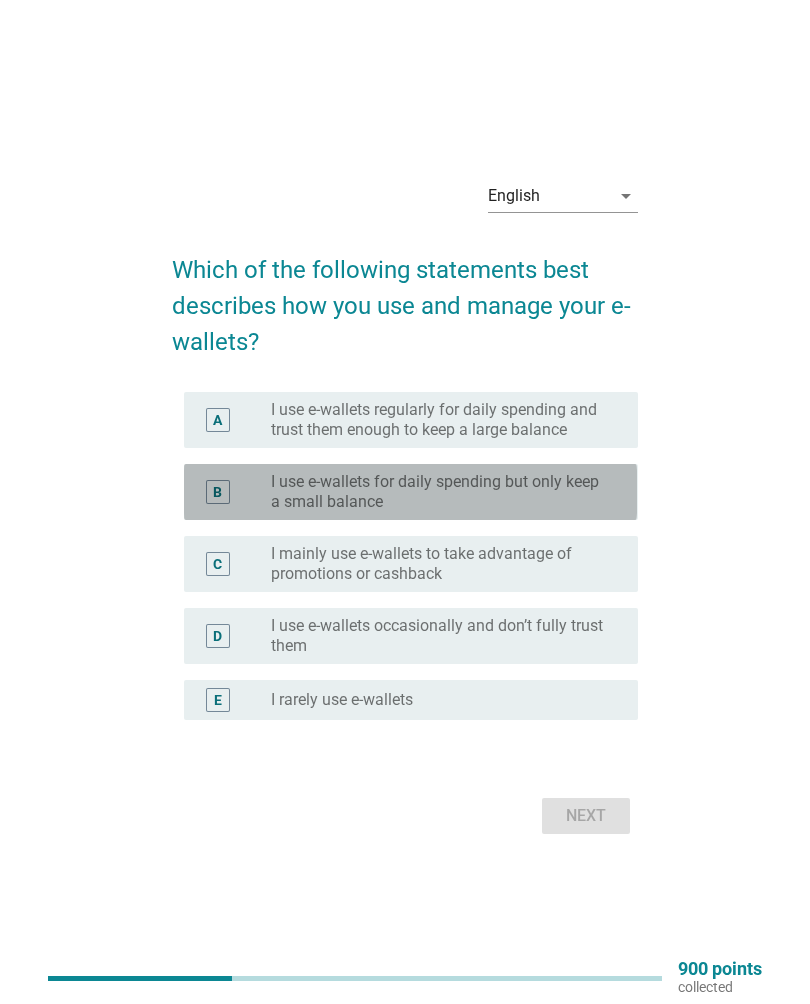 click on "B" at bounding box center [217, 492] 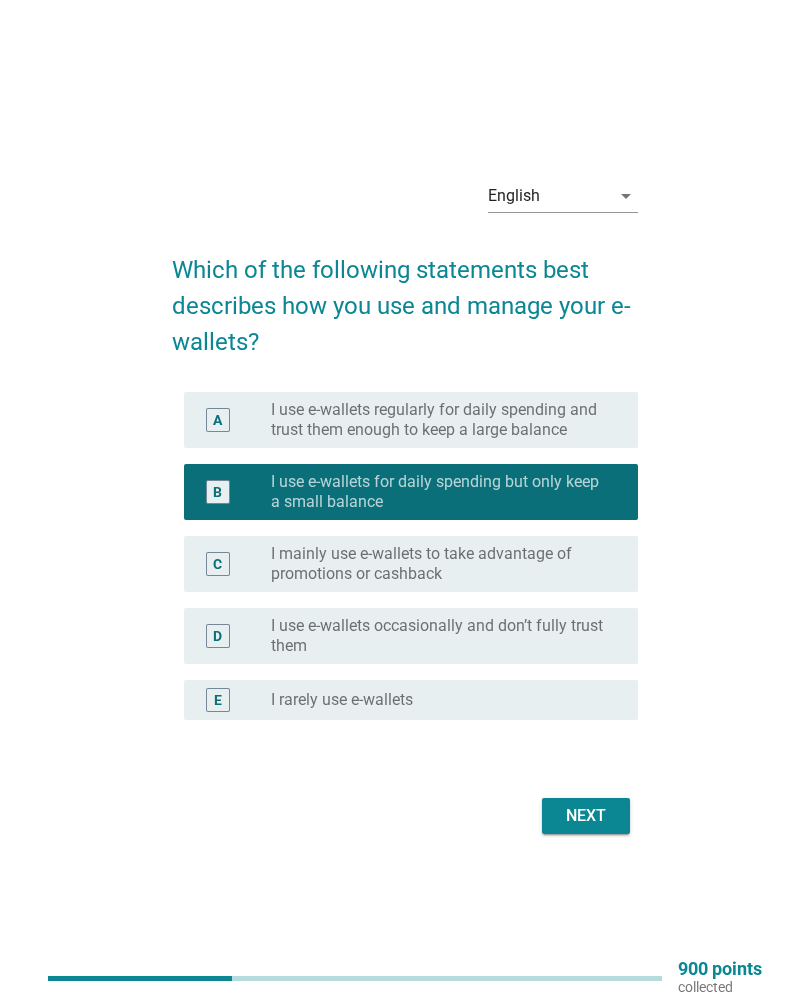 click on "Next" at bounding box center [586, 816] 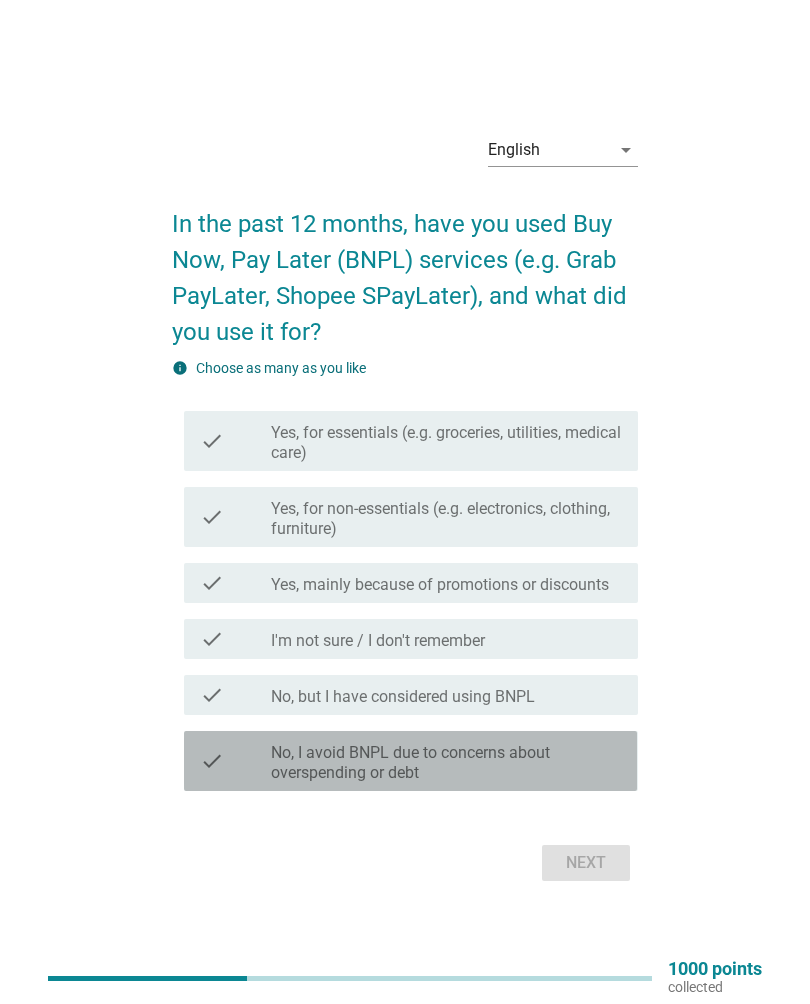 click on "No, I avoid BNPL due to concerns about overspending or debt" at bounding box center (446, 763) 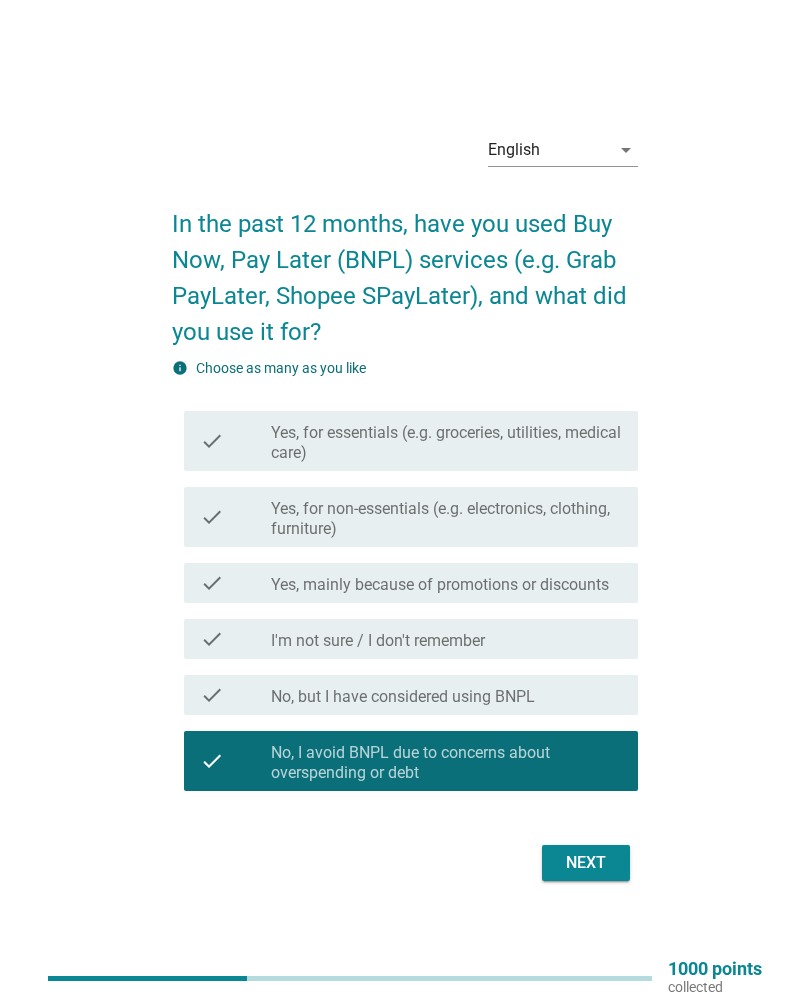 click on "Next" at bounding box center [586, 863] 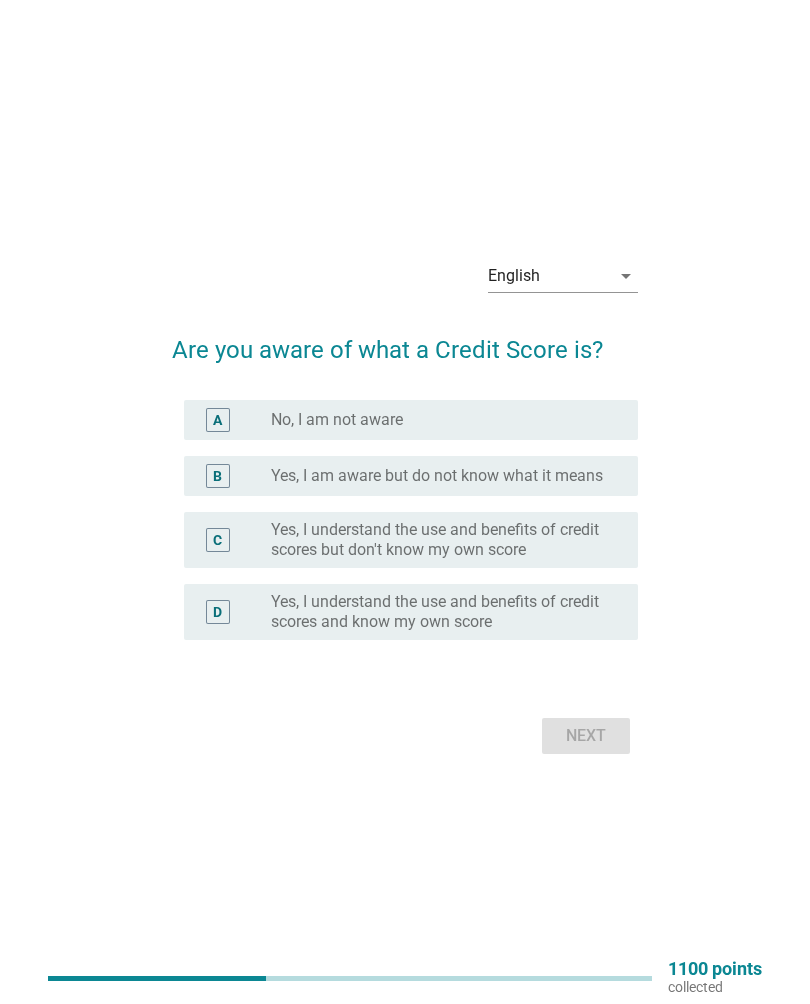 click on "B     radio_button_unchecked Yes, I am aware but do not know what it means" at bounding box center (404, 476) 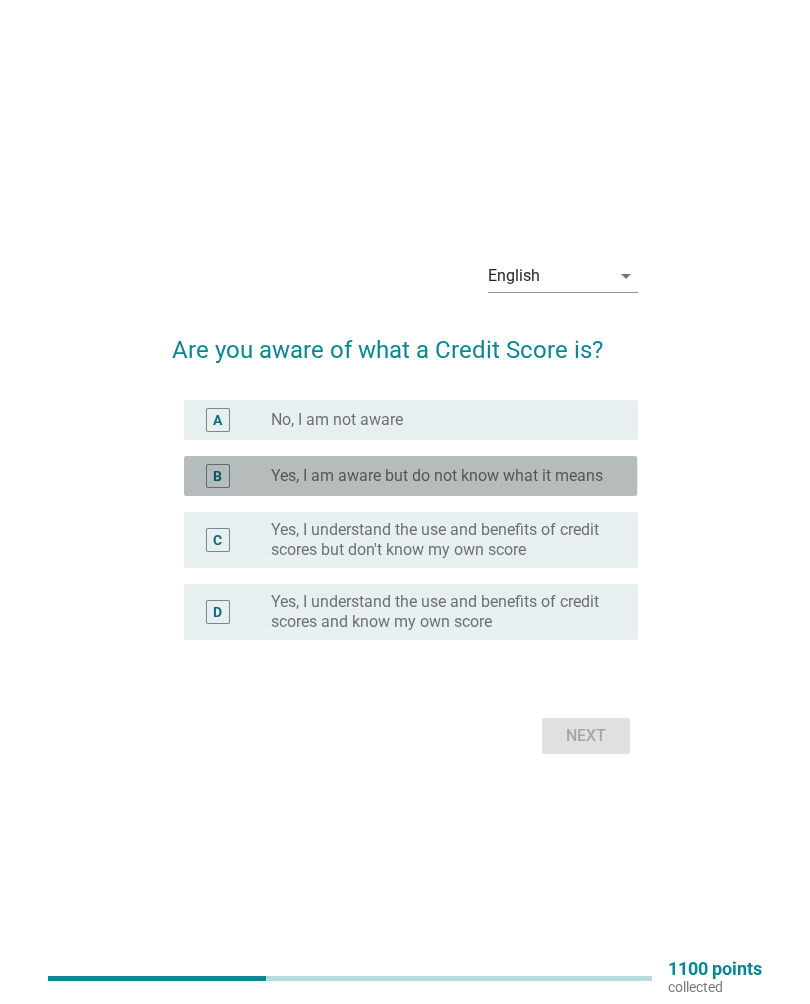 click on "Yes, I am aware but do not know what it means" at bounding box center (437, 476) 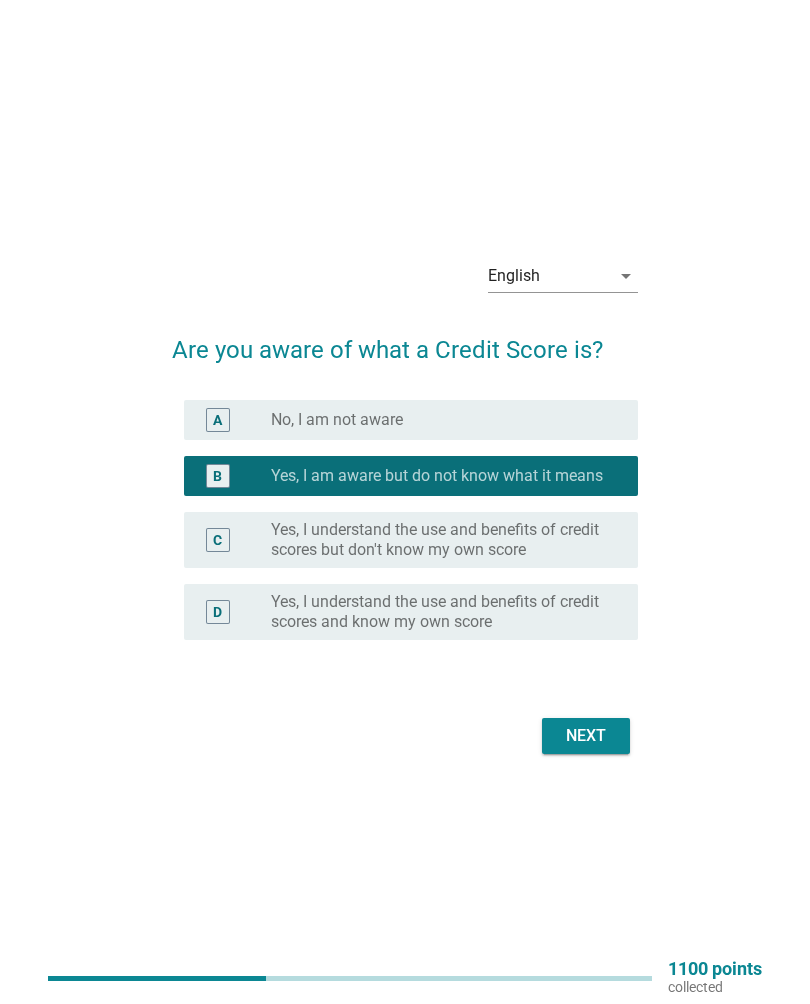 click on "Next" at bounding box center [586, 736] 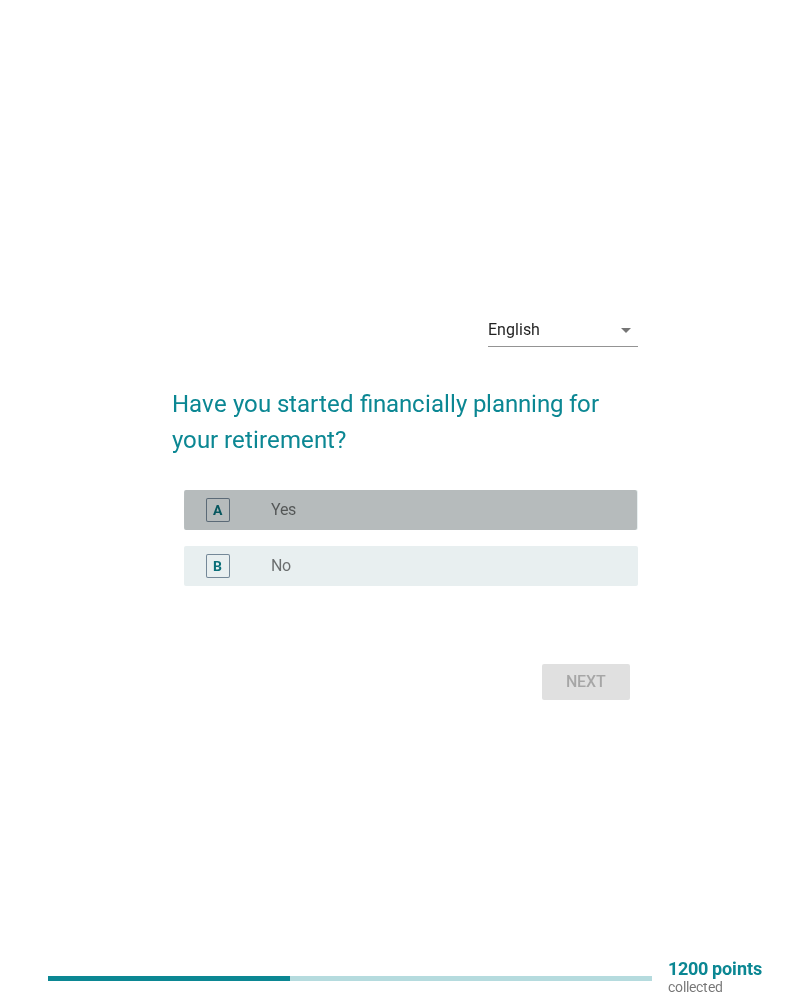 click on "A" at bounding box center [217, 510] 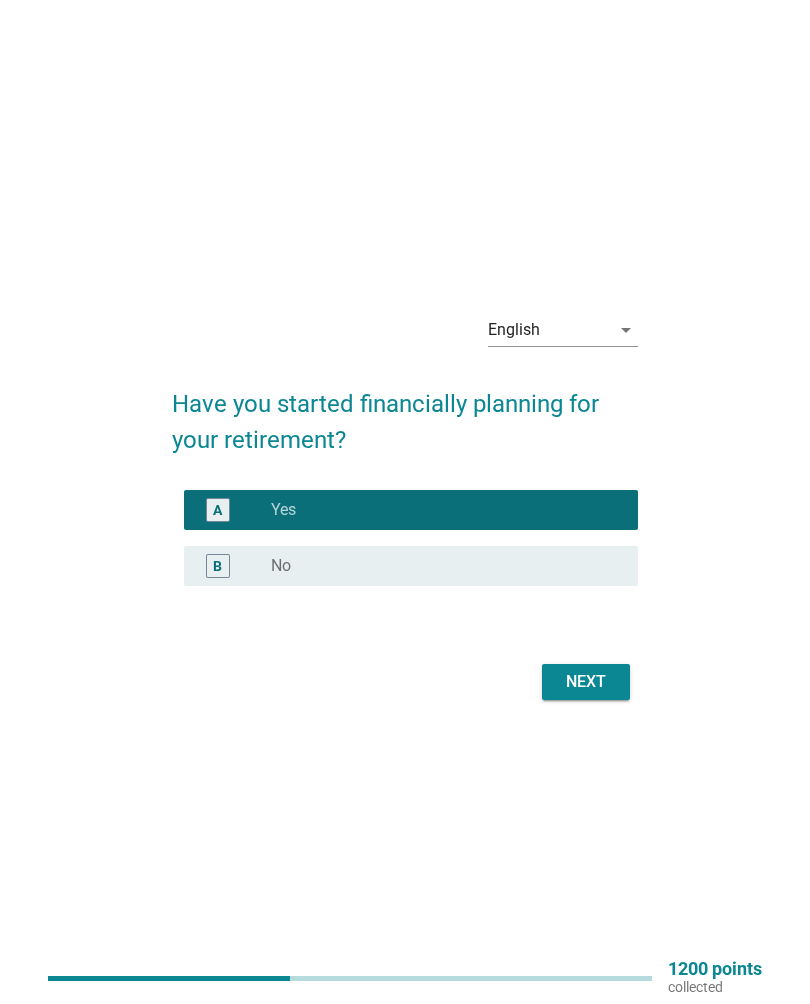 click on "Next" at bounding box center [586, 682] 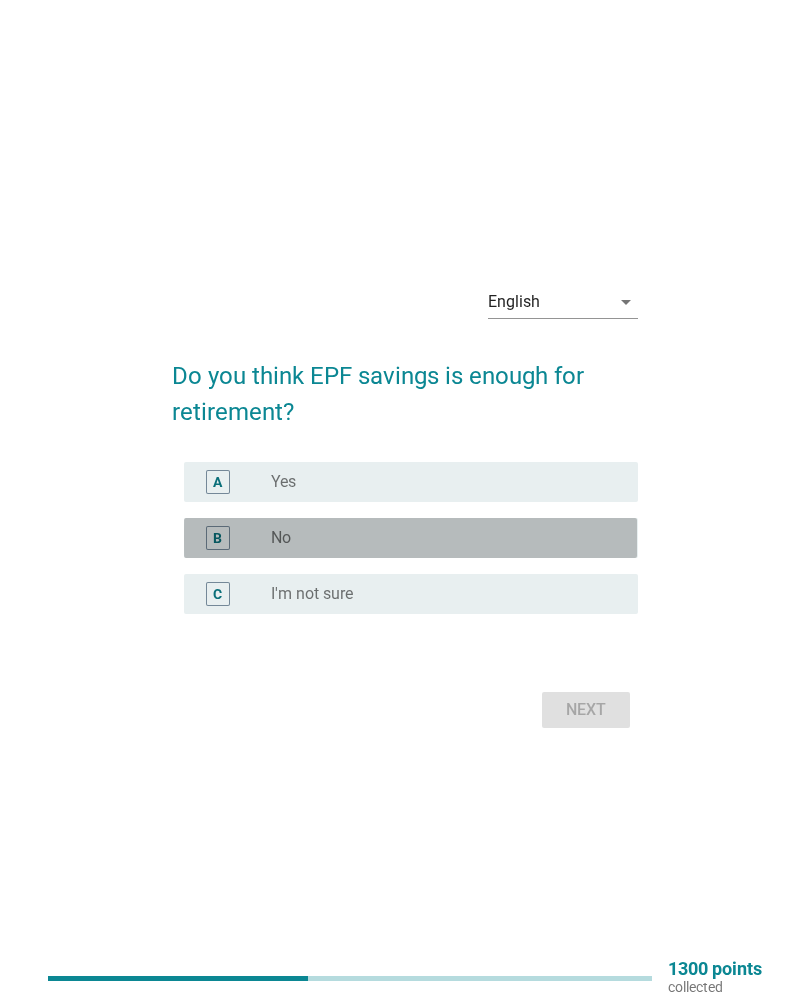 click on "B" at bounding box center [217, 538] 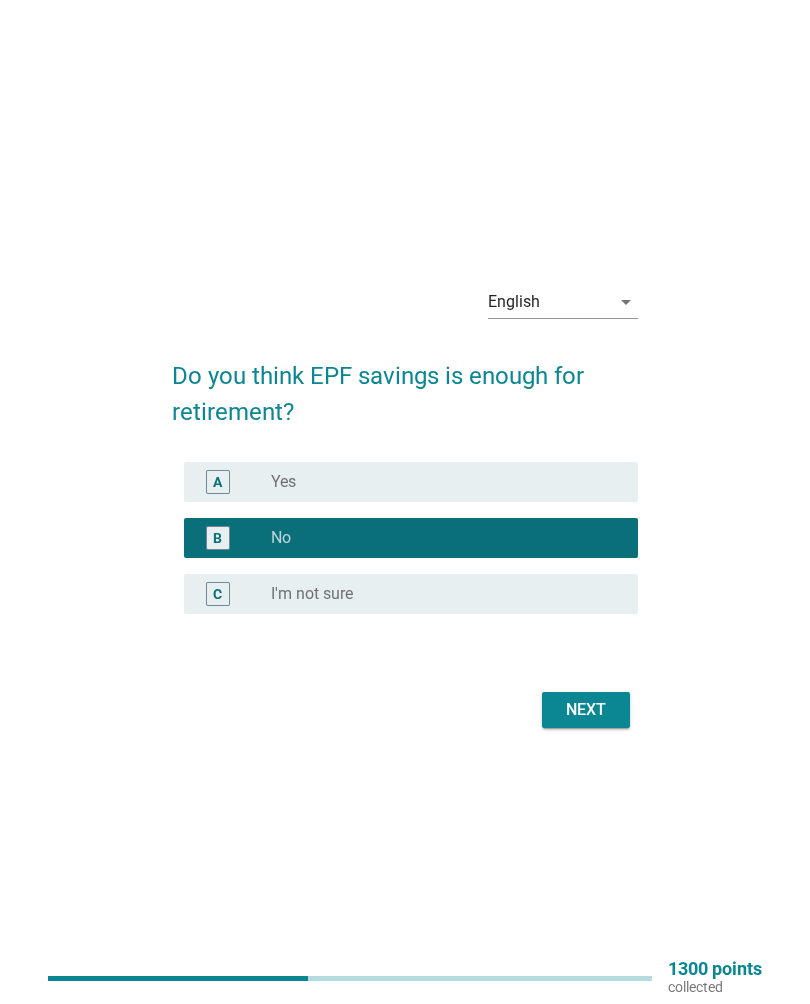 click on "English arrow_drop_down   Do you think EPF savings is enough for retirement?     A     radio_button_unchecked Yes   B     radio_button_checked No   C     radio_button_unchecked I'm not sure     Next" at bounding box center [404, 502] 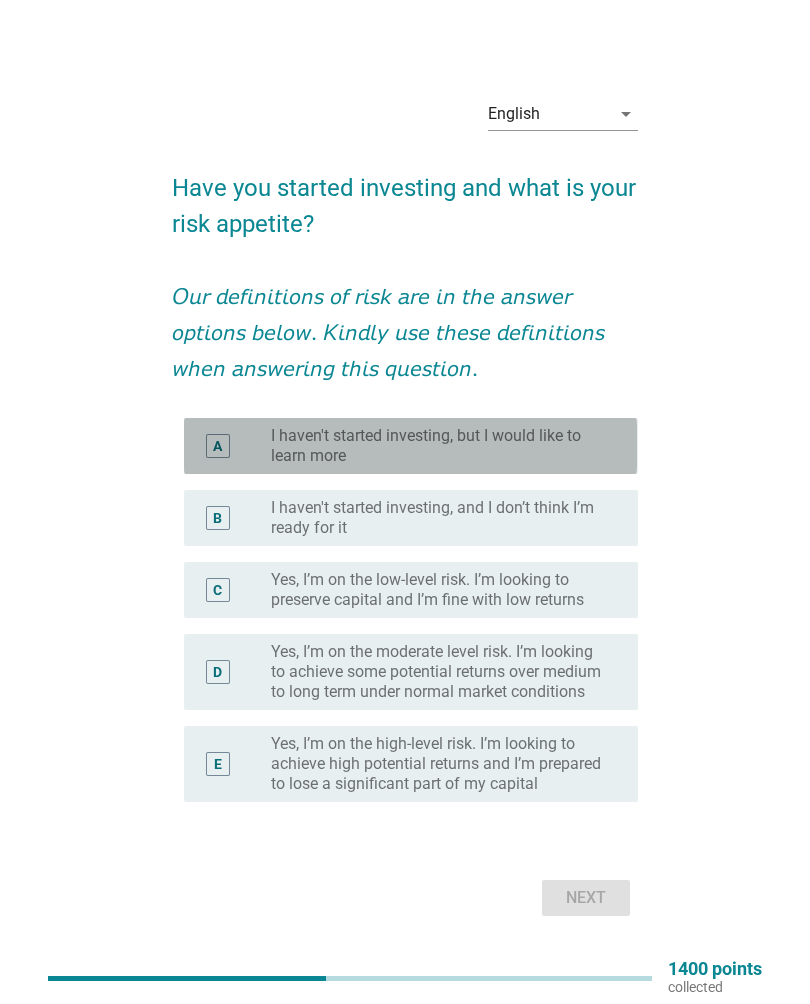 click on "I haven't started investing, but I would like to learn more" at bounding box center [438, 446] 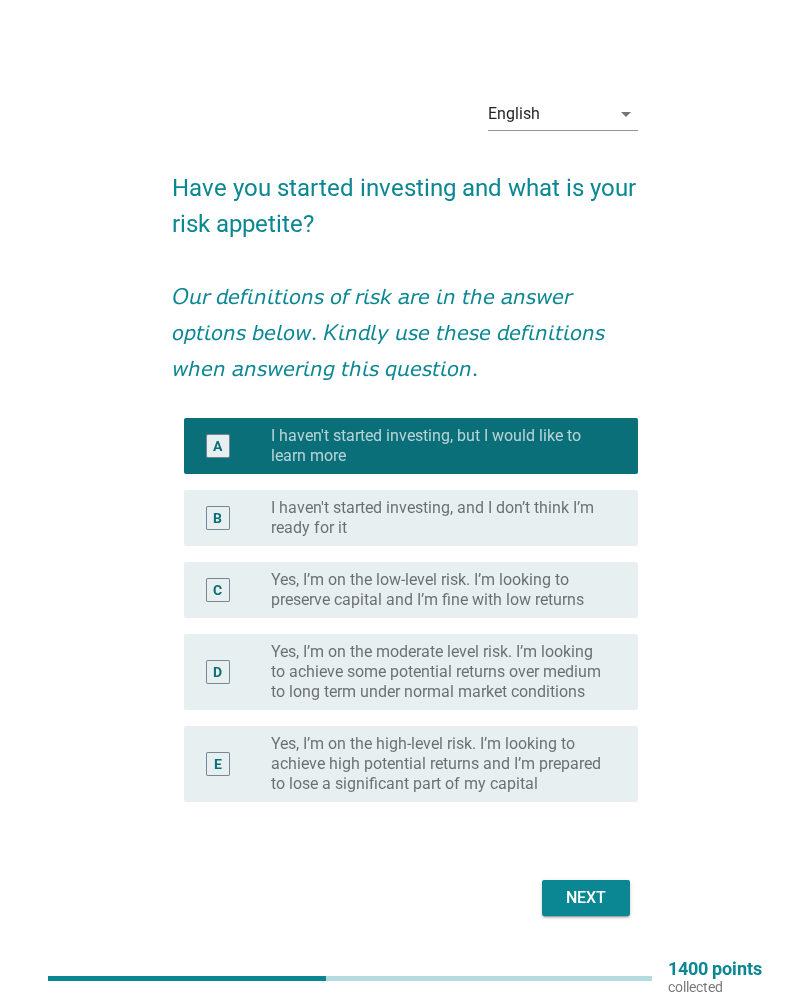 click on "Next" at bounding box center [586, 898] 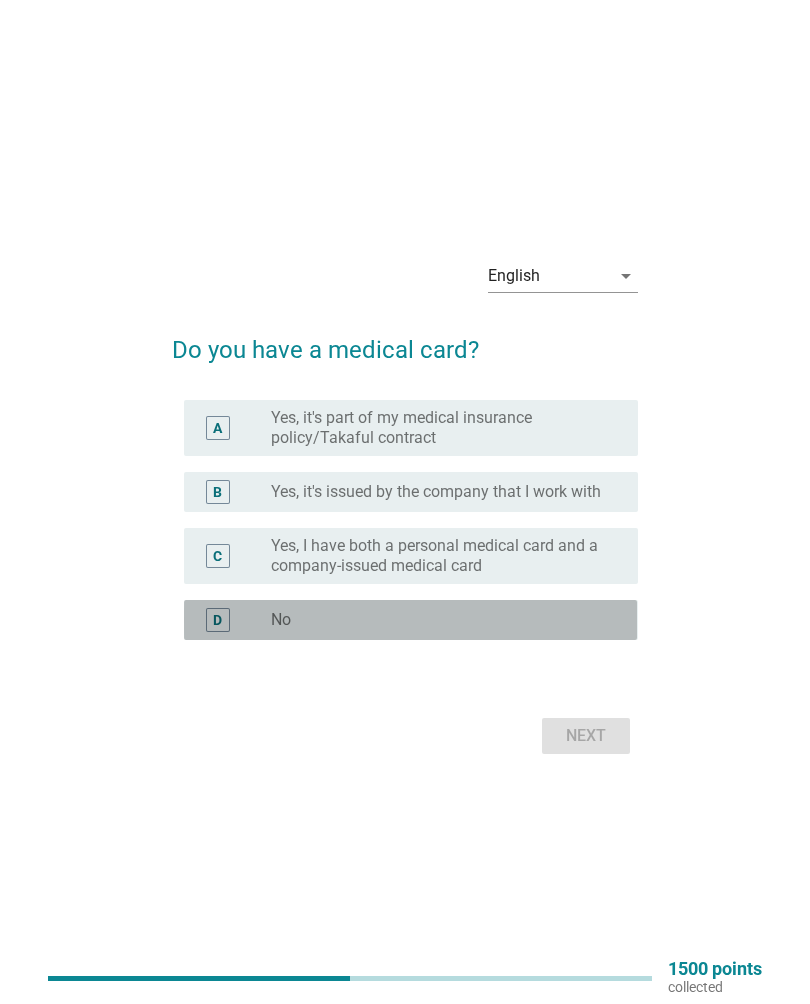 click on "D     radio_button_unchecked No" at bounding box center [410, 620] 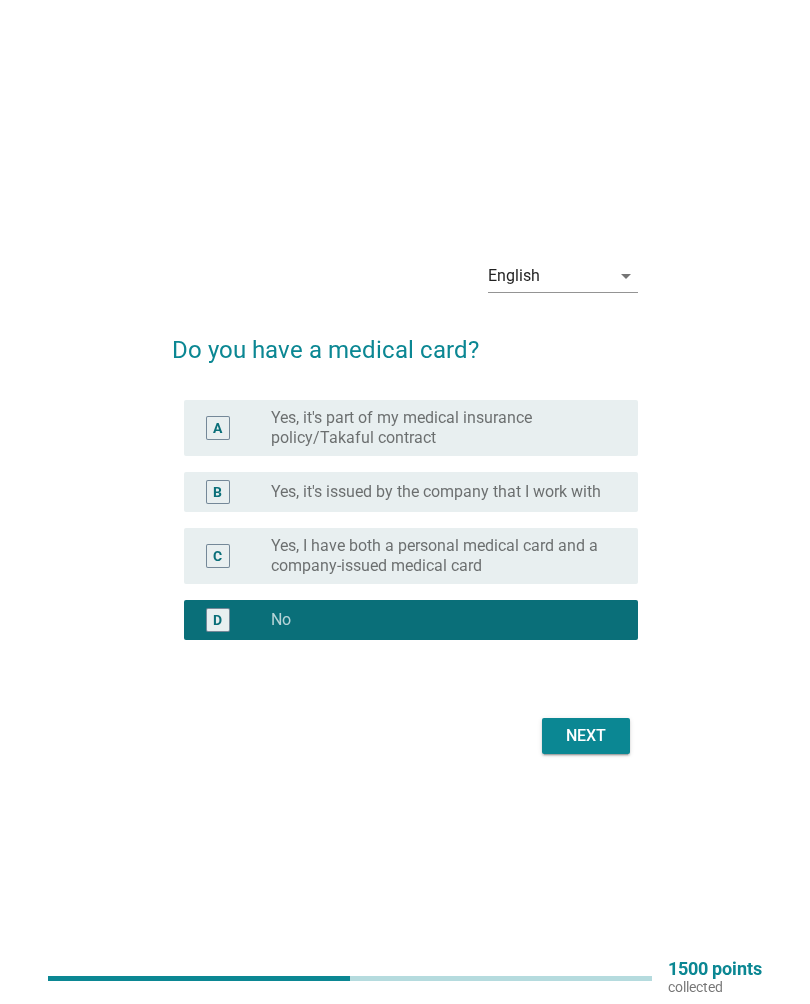 click on "Next" at bounding box center [586, 736] 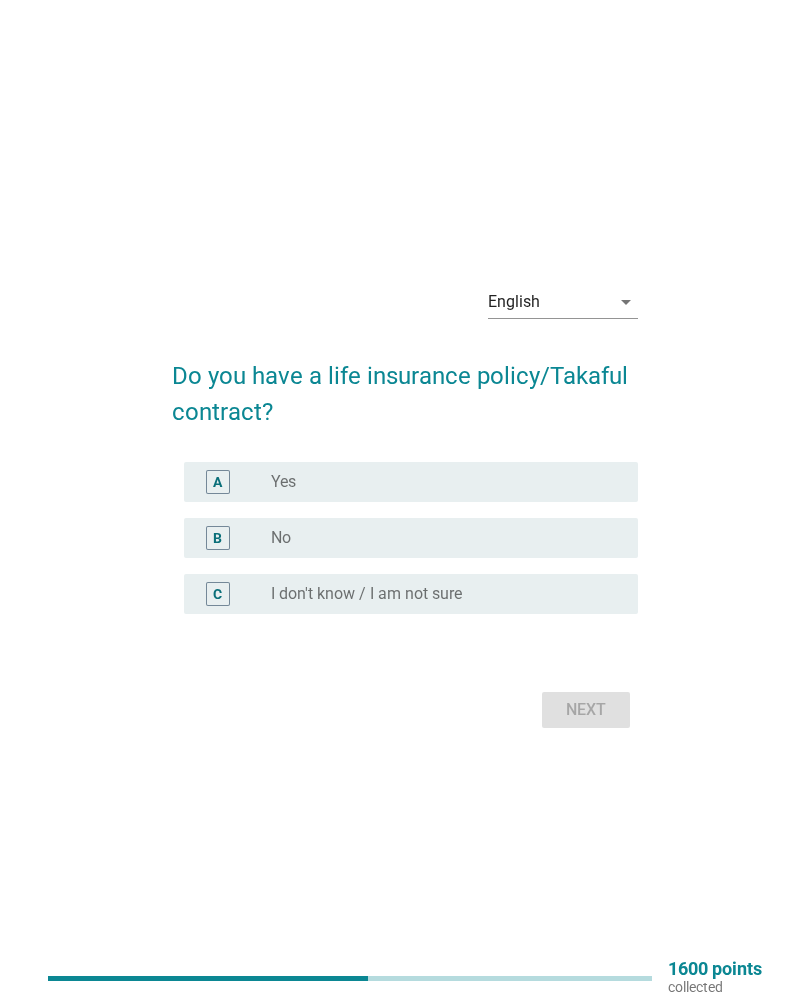 click on "A     radio_button_unchecked Yes" at bounding box center [410, 482] 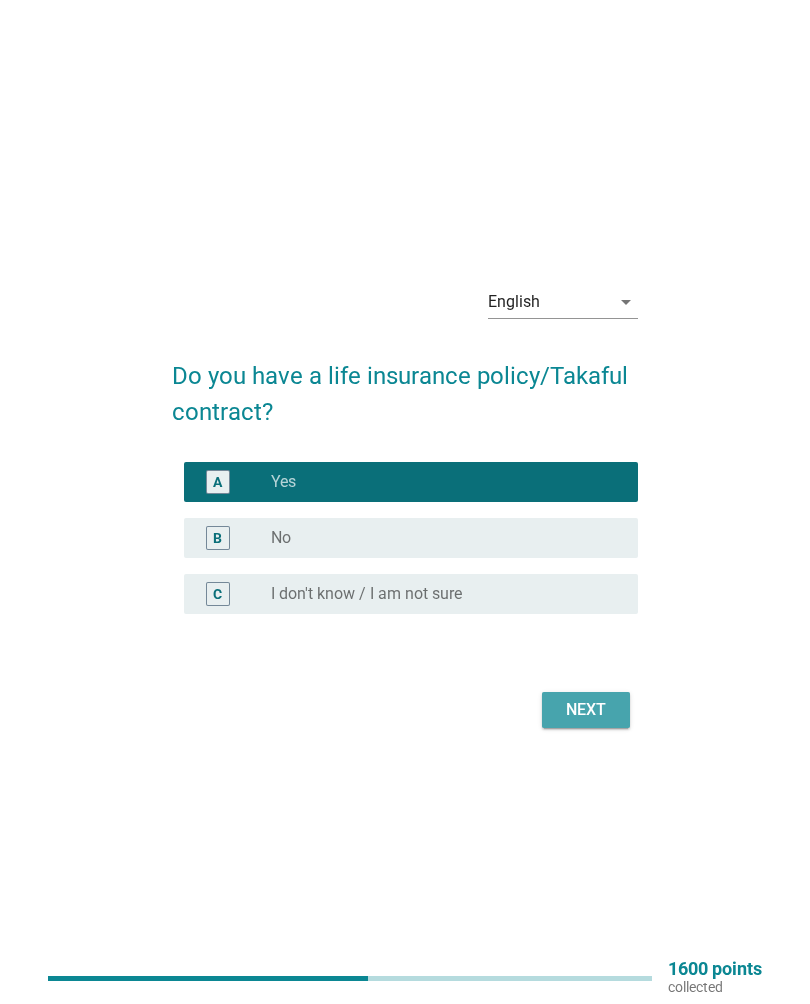 click on "Next" at bounding box center [586, 710] 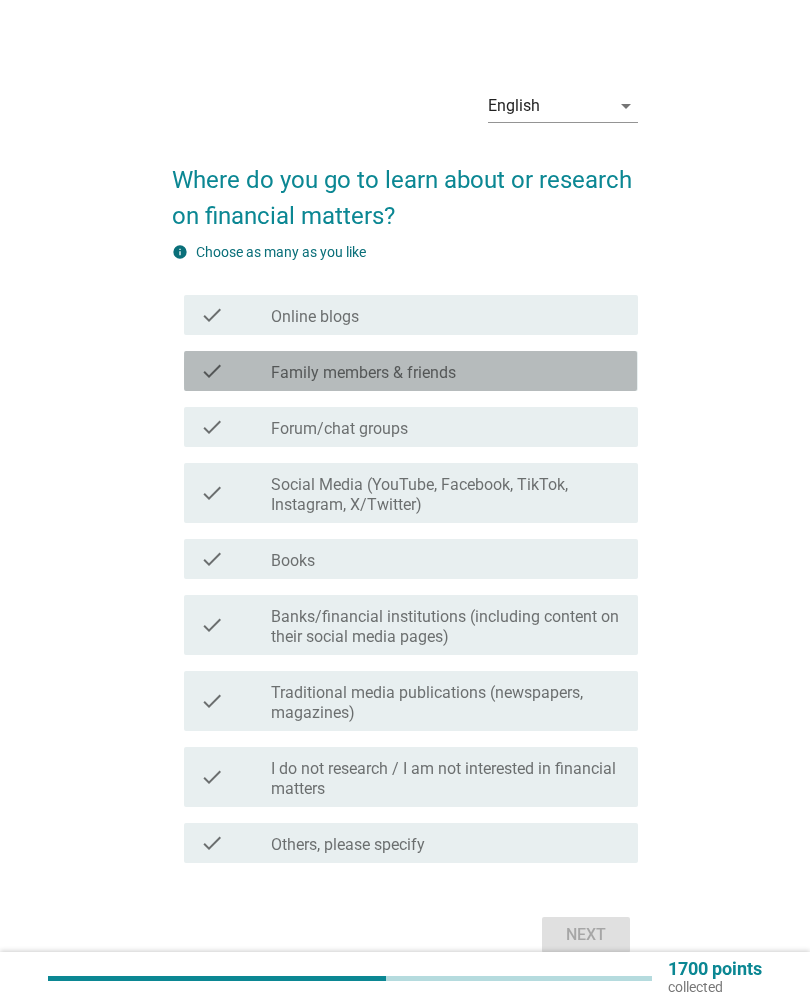 click on "check" at bounding box center (212, 371) 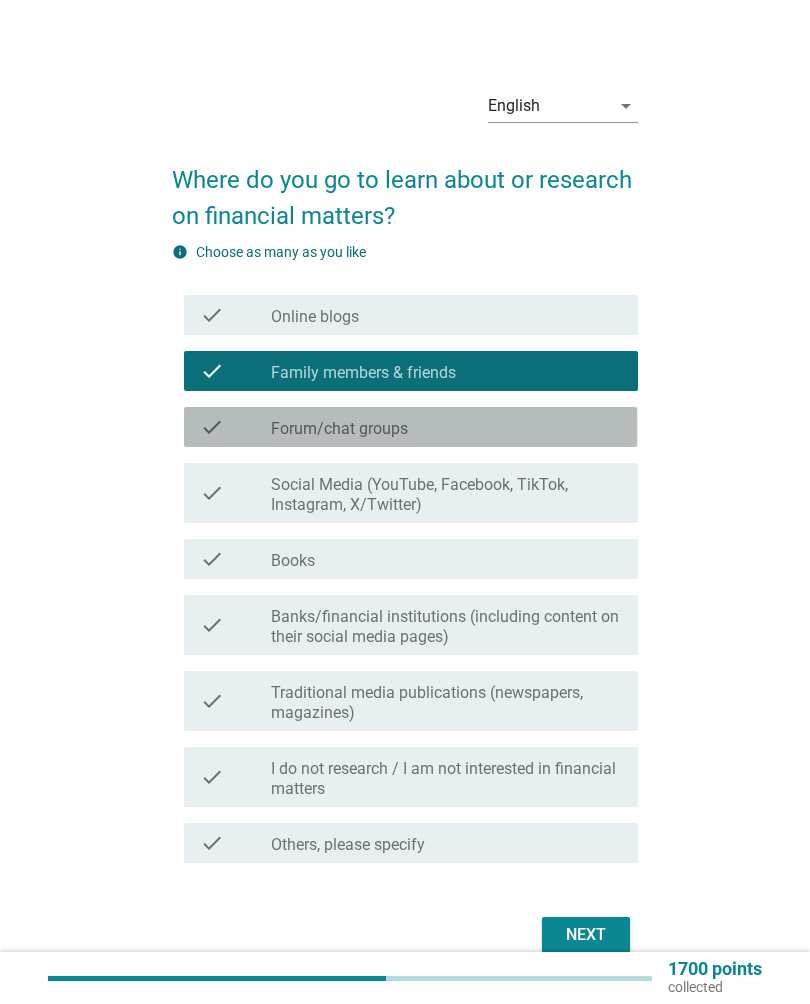 click on "check" at bounding box center [212, 427] 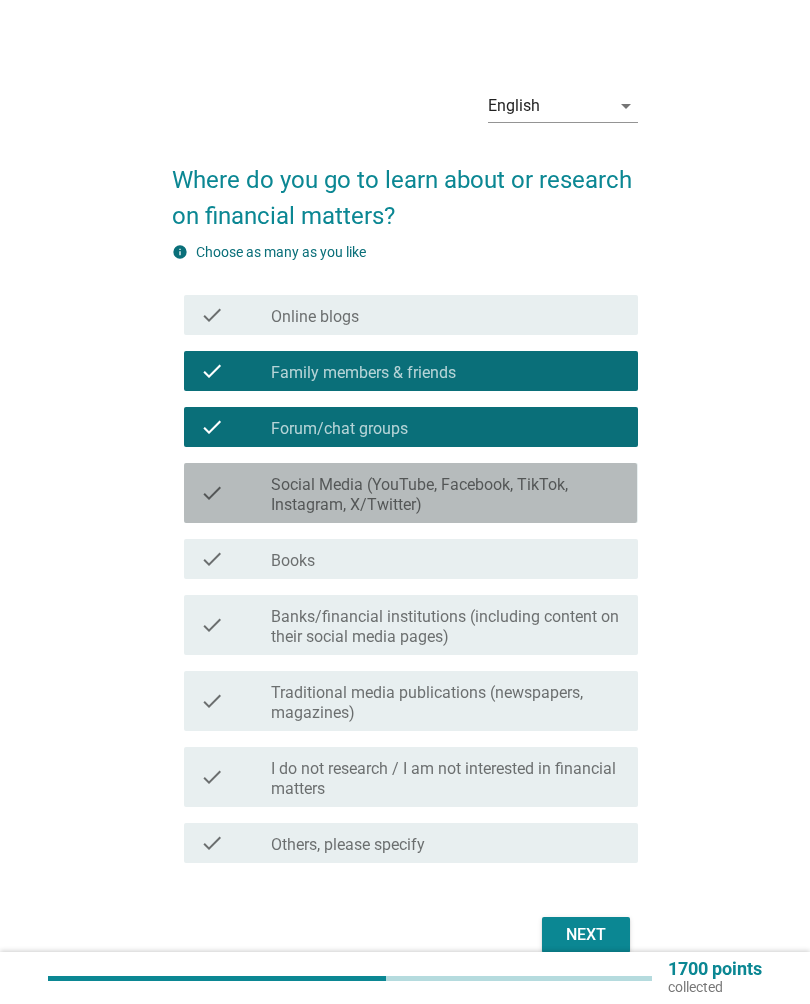 click on "check" at bounding box center [235, 493] 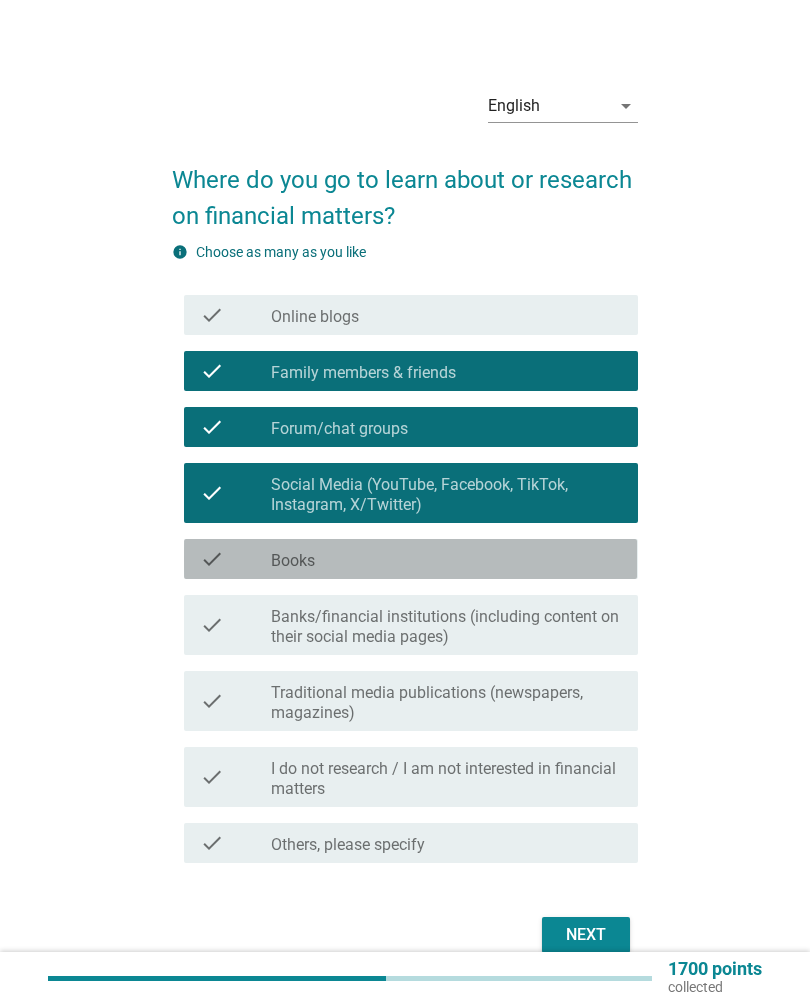 click on "check" at bounding box center (212, 559) 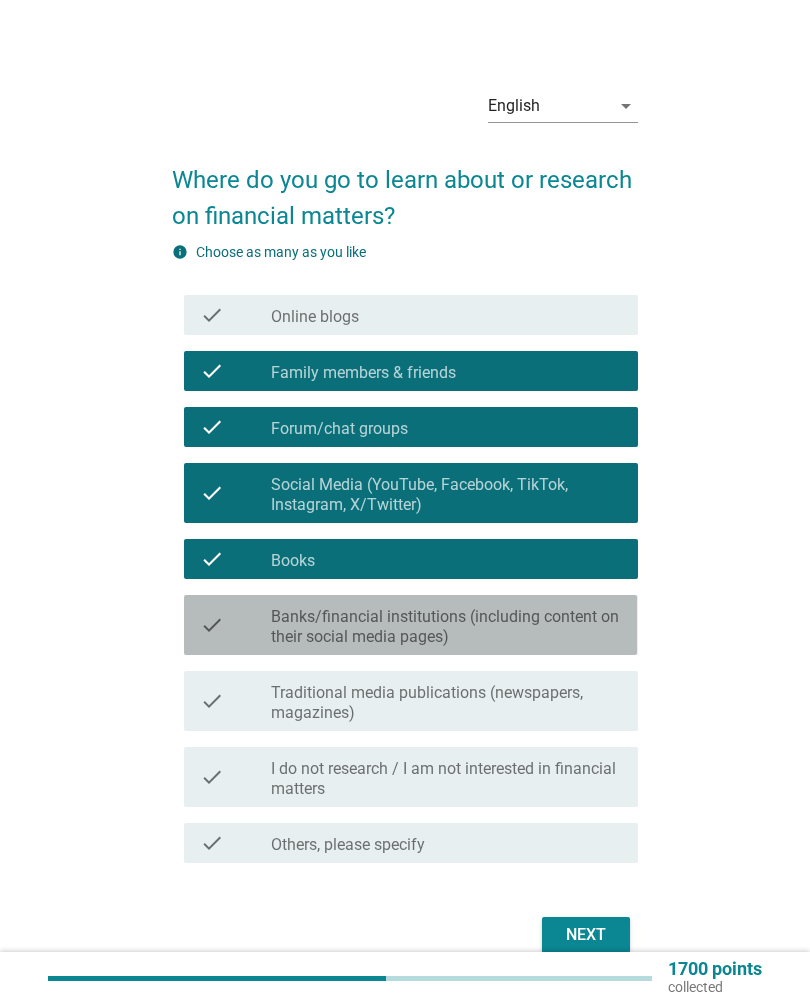 click on "check" at bounding box center [235, 625] 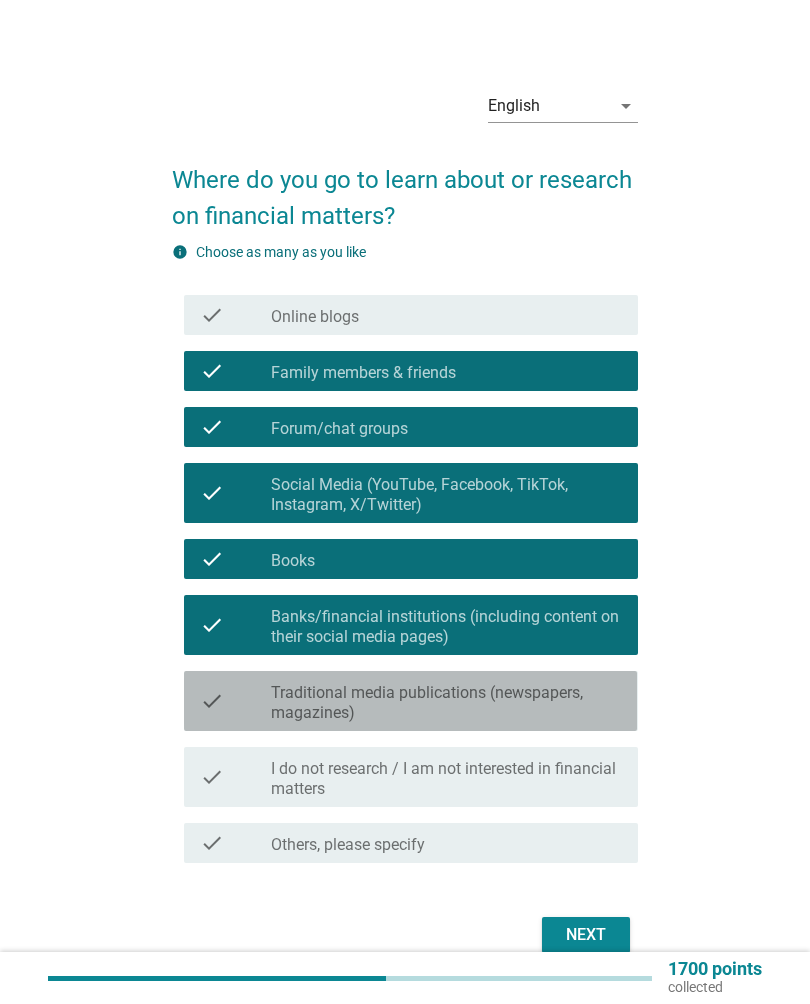click on "check" at bounding box center (235, 701) 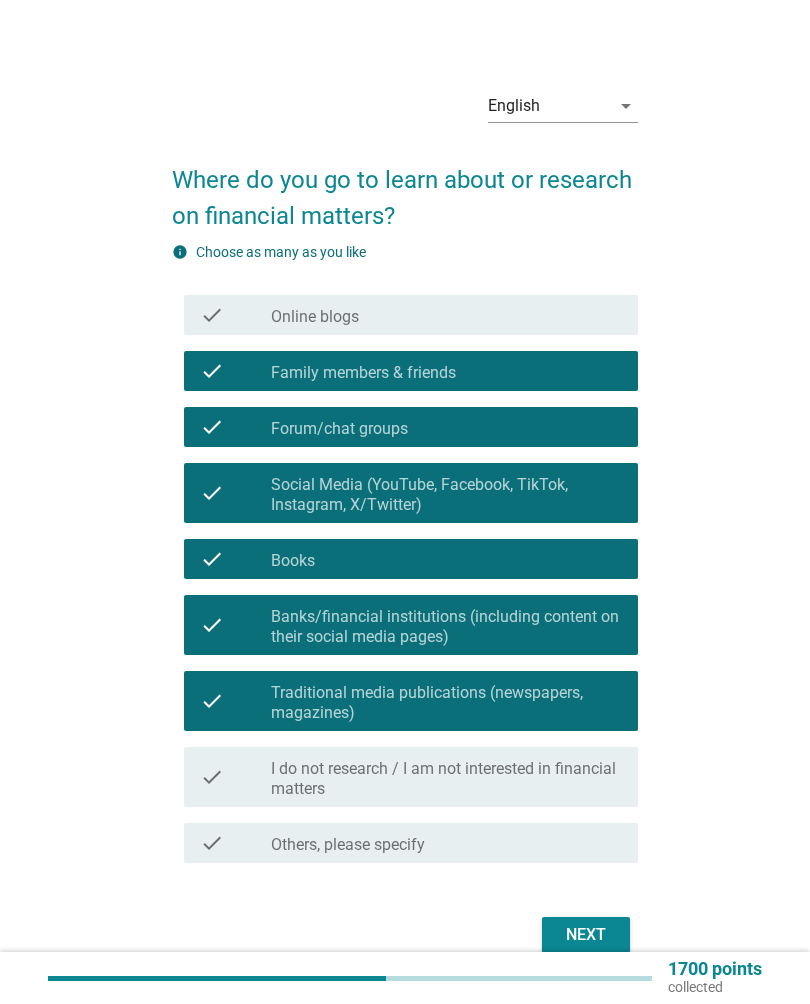 click on "Next" at bounding box center (586, 935) 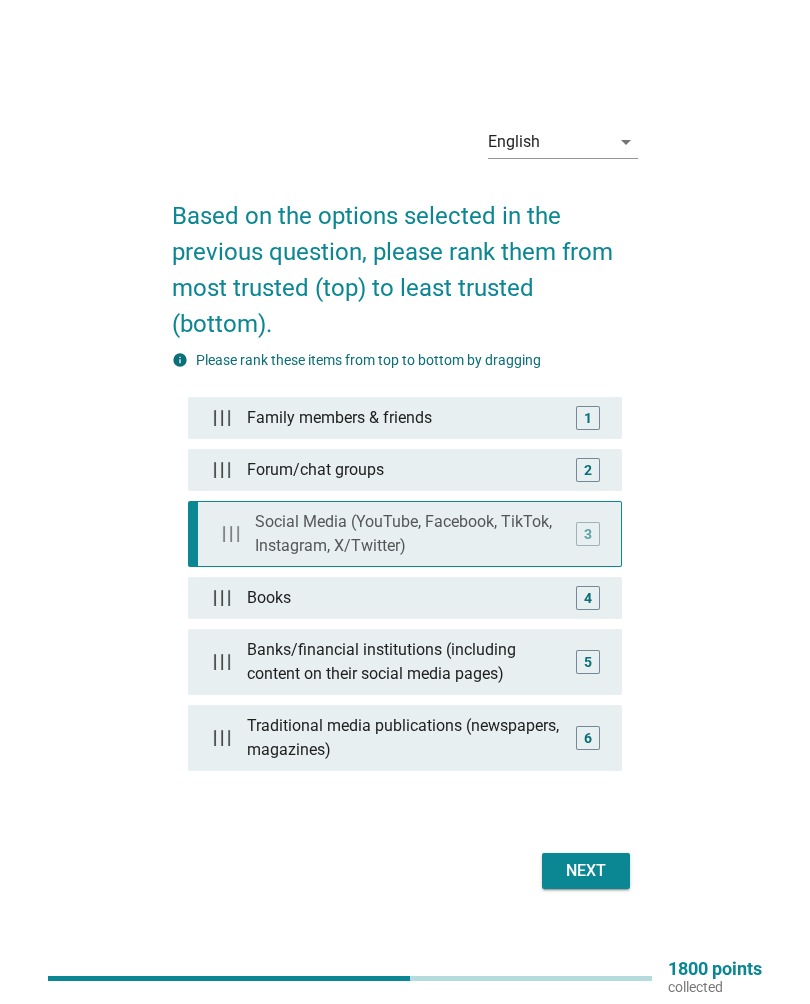 type 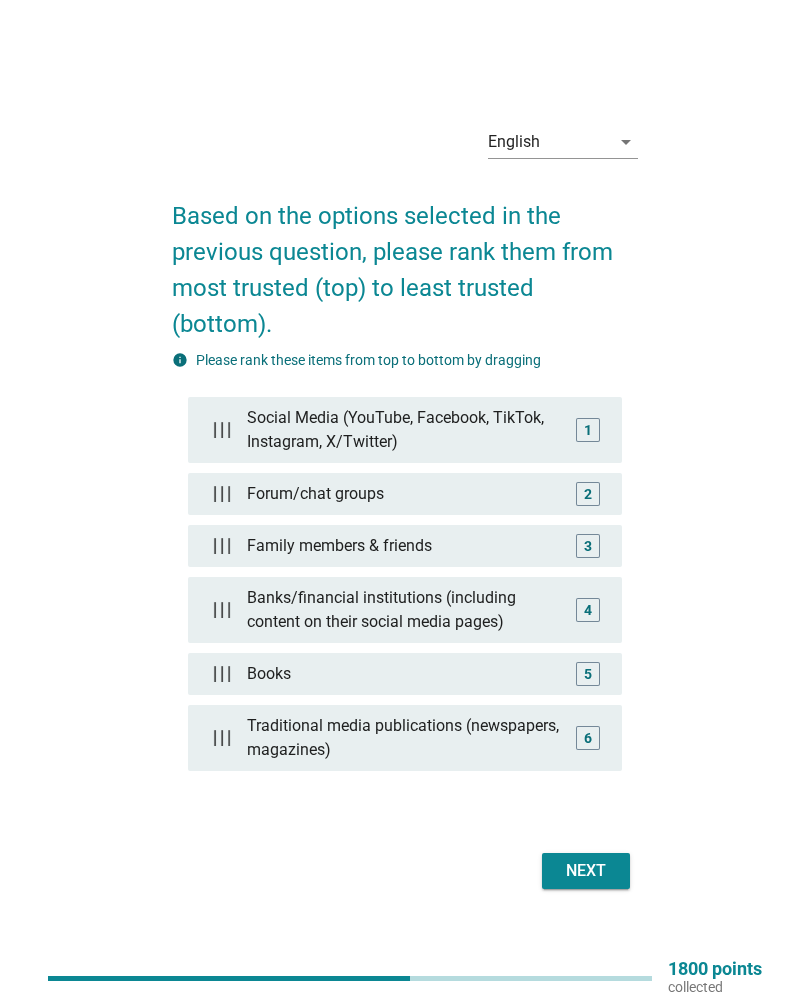 click on "Next" at bounding box center [586, 871] 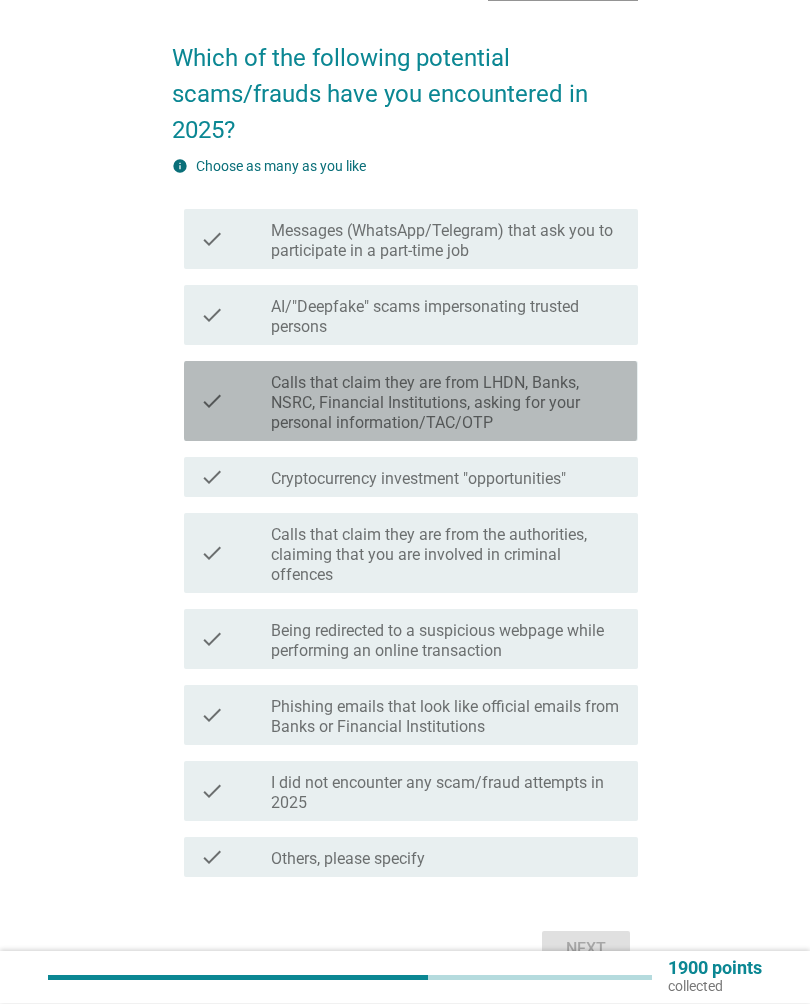 scroll, scrollTop: 217, scrollLeft: 0, axis: vertical 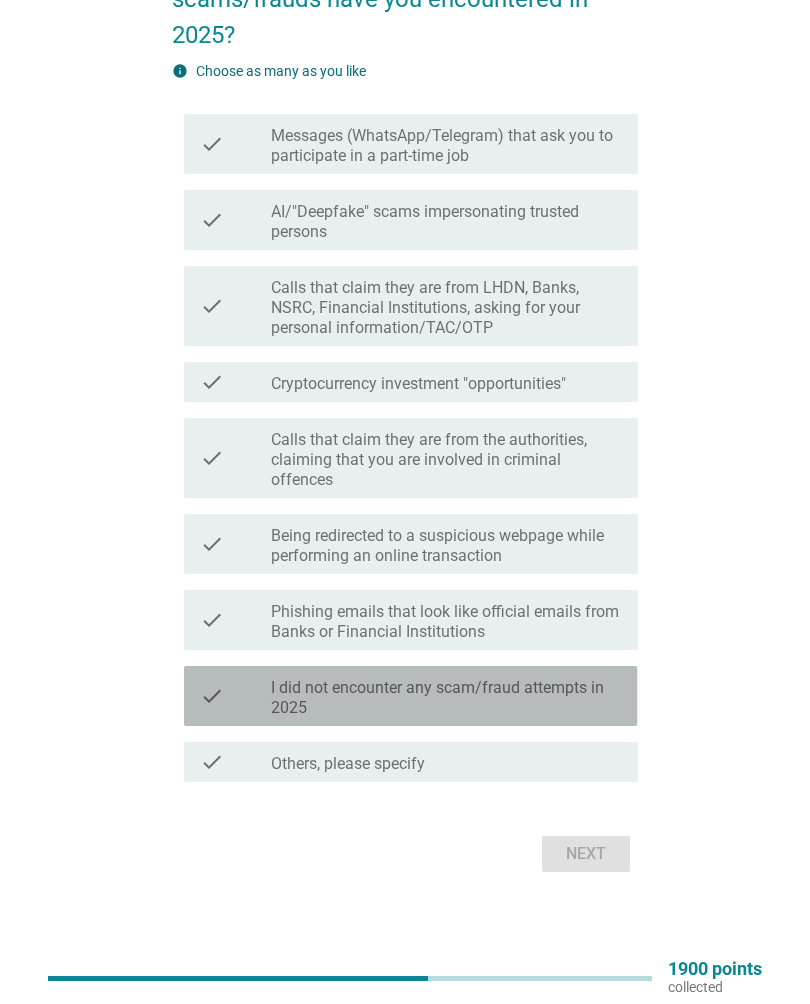 click on "check" at bounding box center [235, 696] 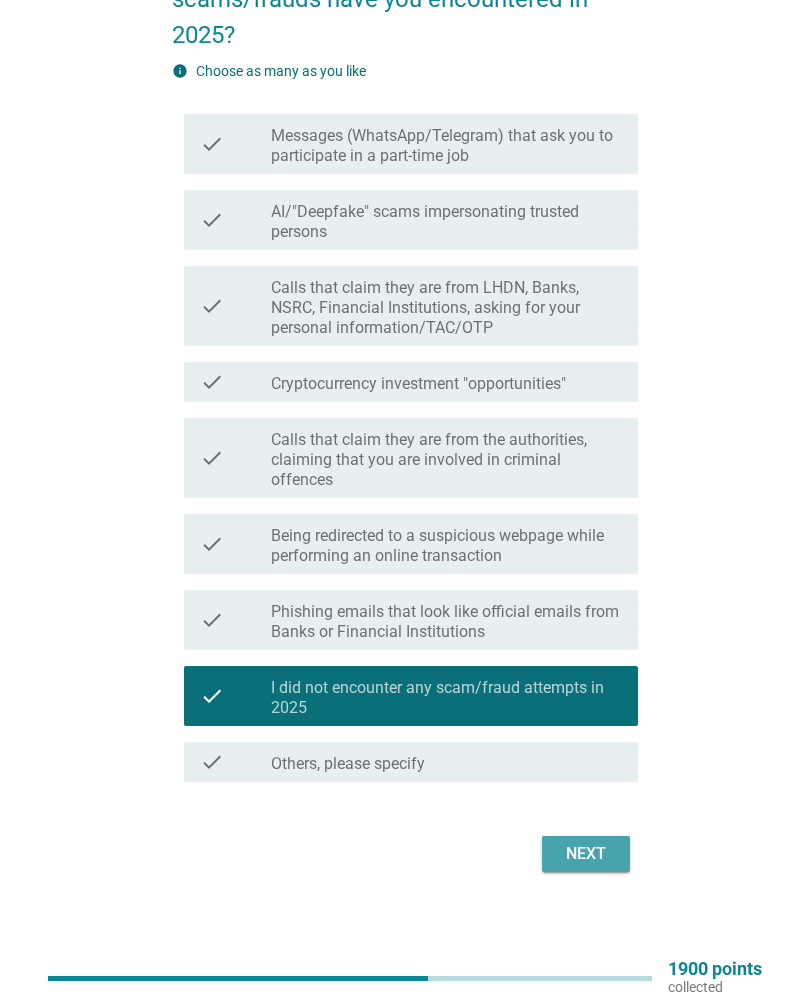 click on "Next" at bounding box center [586, 854] 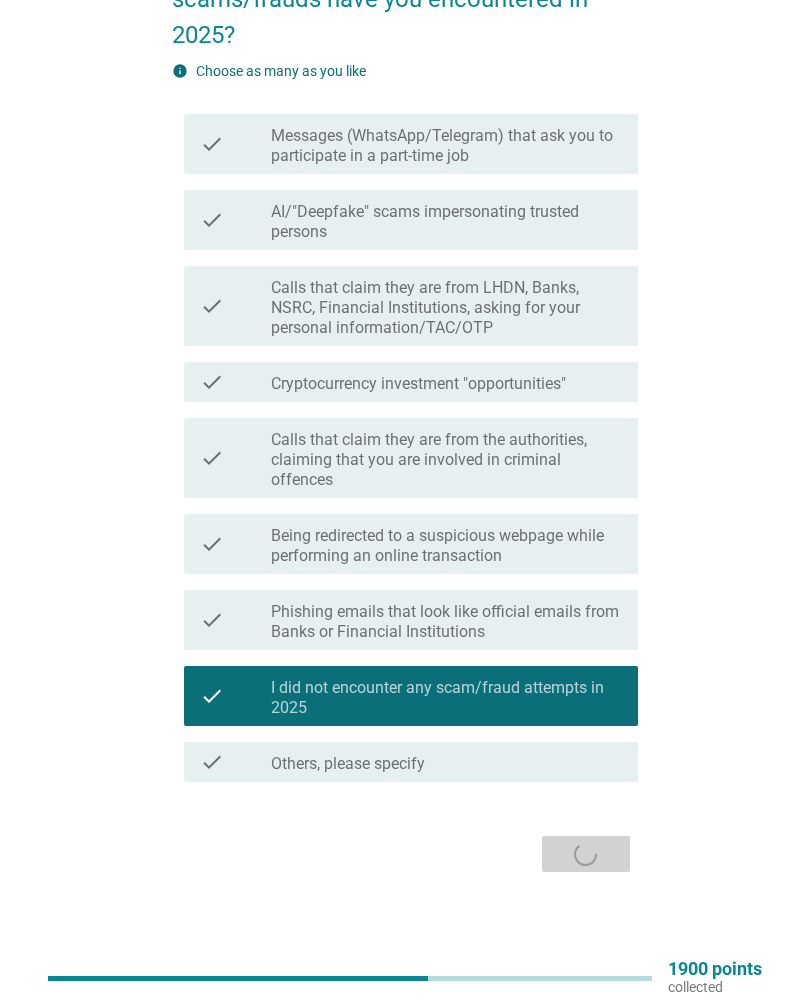scroll, scrollTop: 0, scrollLeft: 0, axis: both 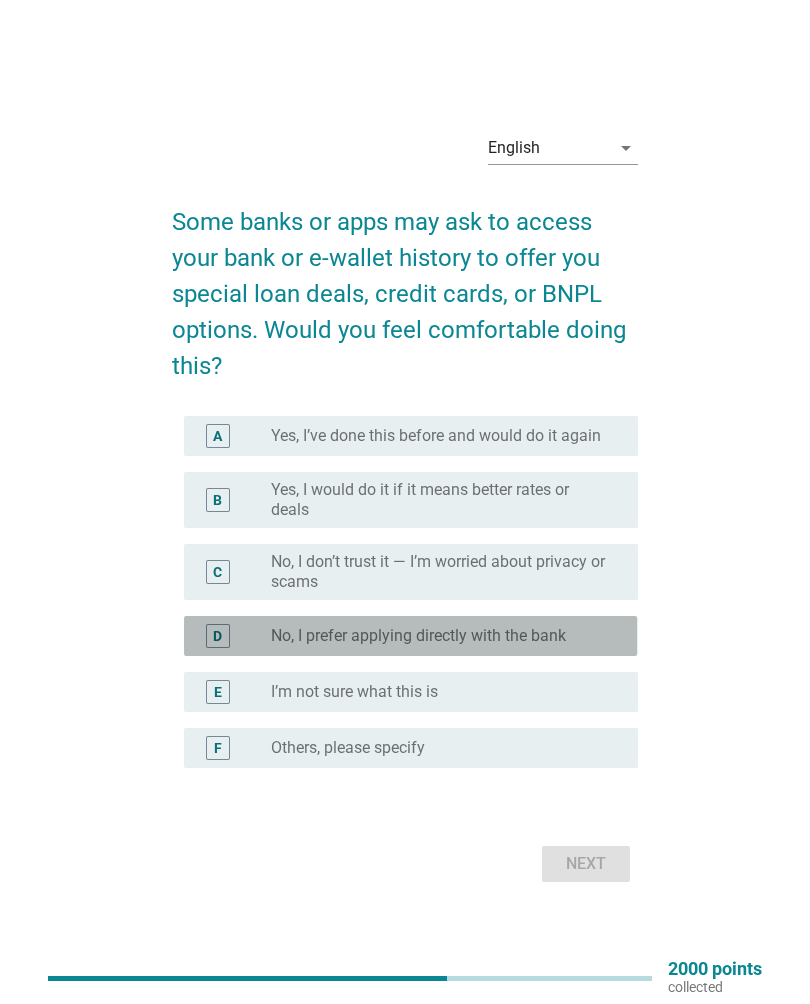 click on "D" at bounding box center [235, 636] 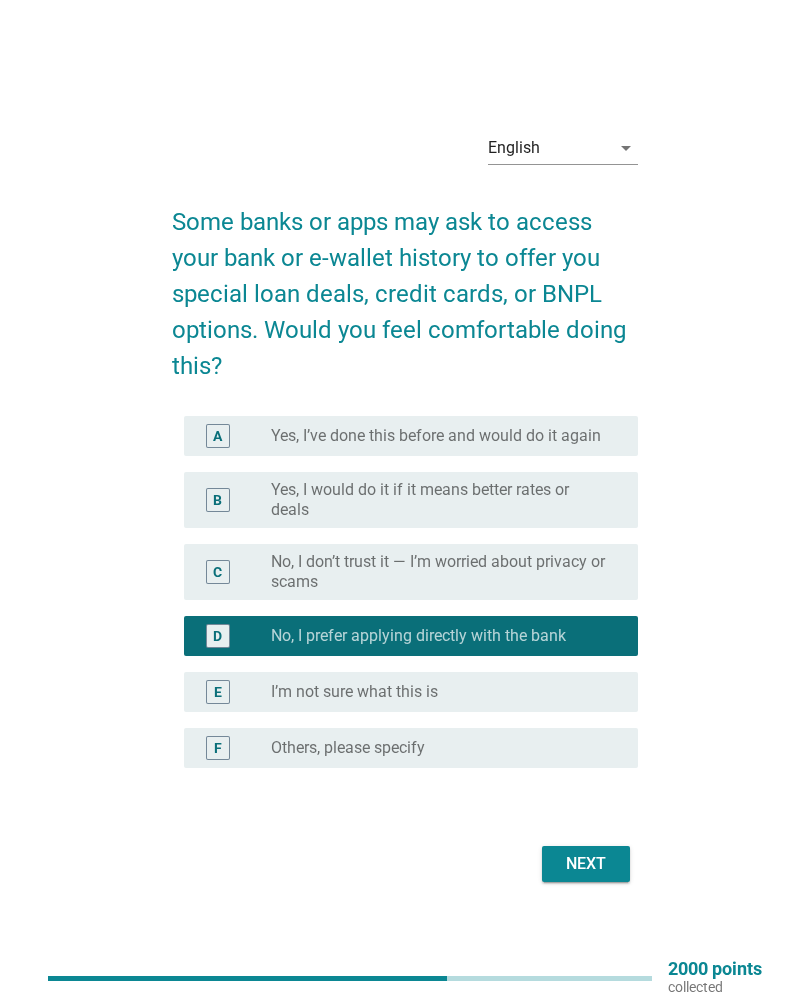 click on "Next" at bounding box center [586, 864] 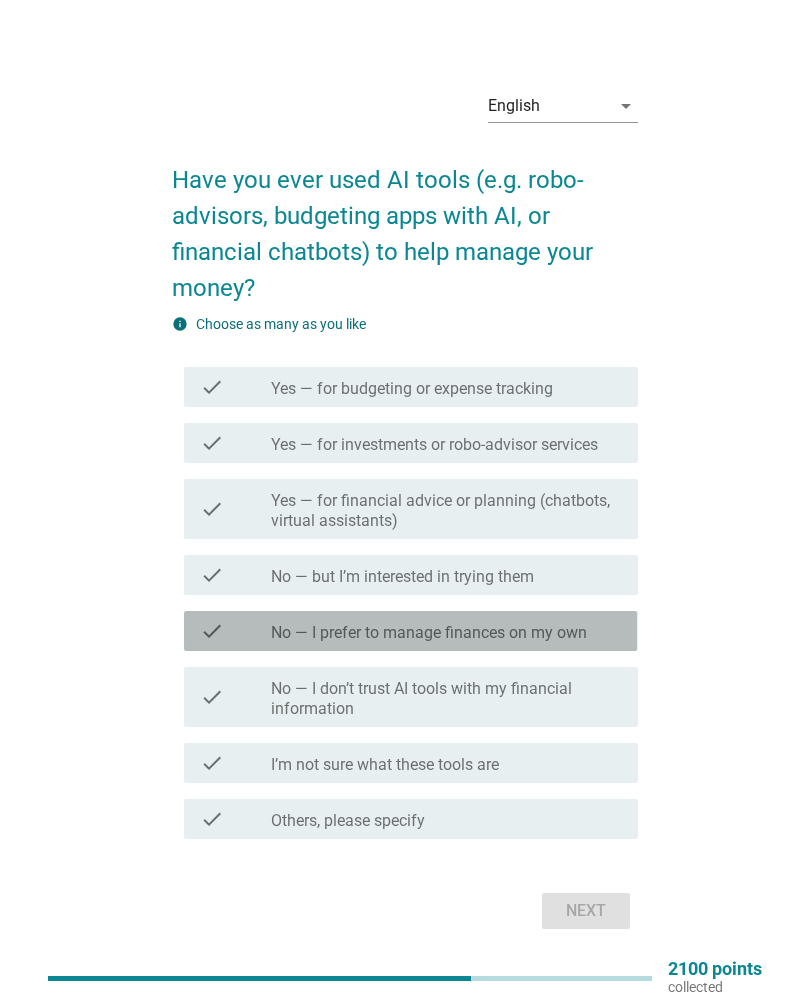 click on "check" at bounding box center (212, 631) 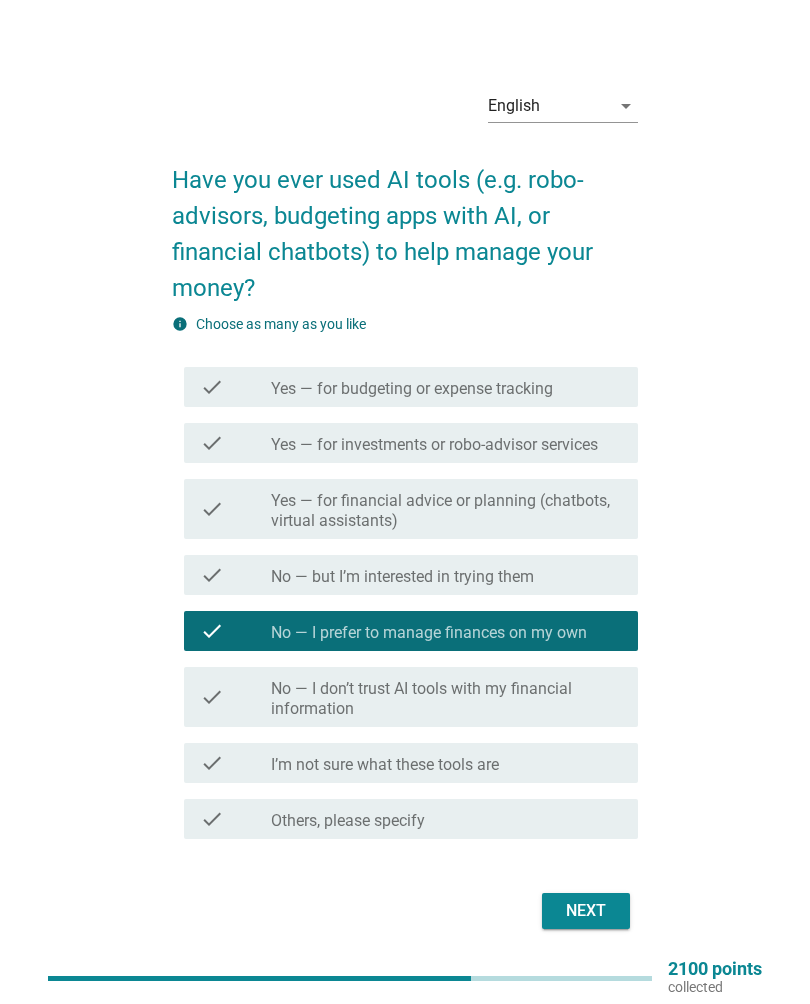 click on "Next" at bounding box center [586, 911] 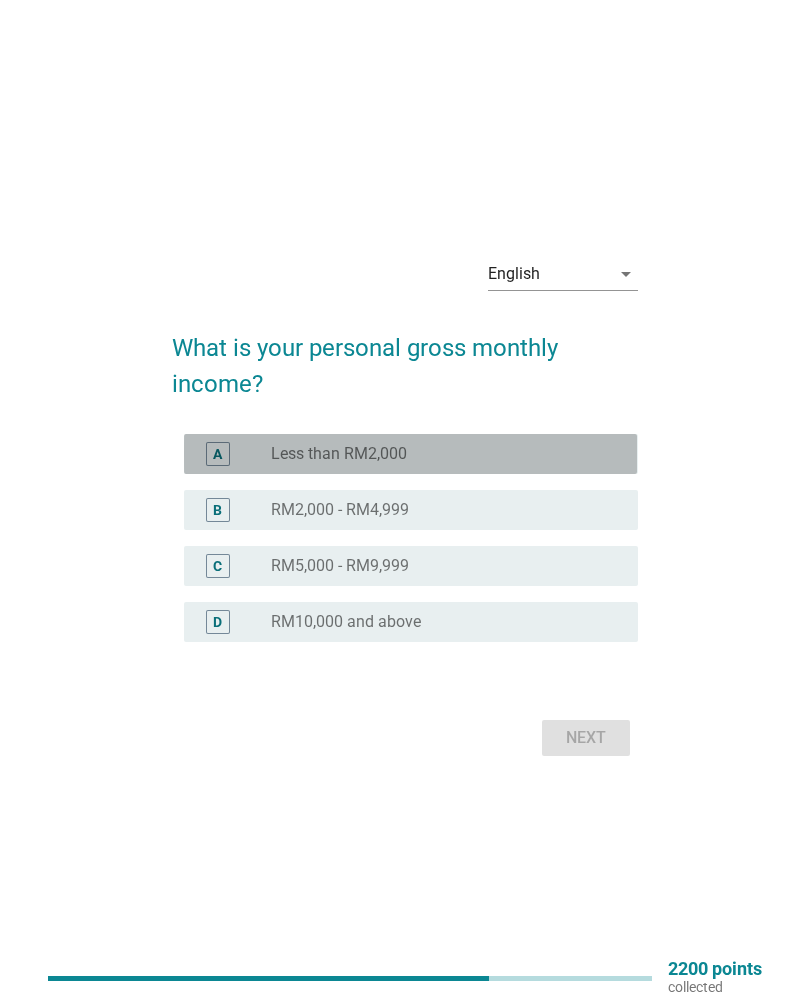 click on "Less than RM2,000" at bounding box center (339, 454) 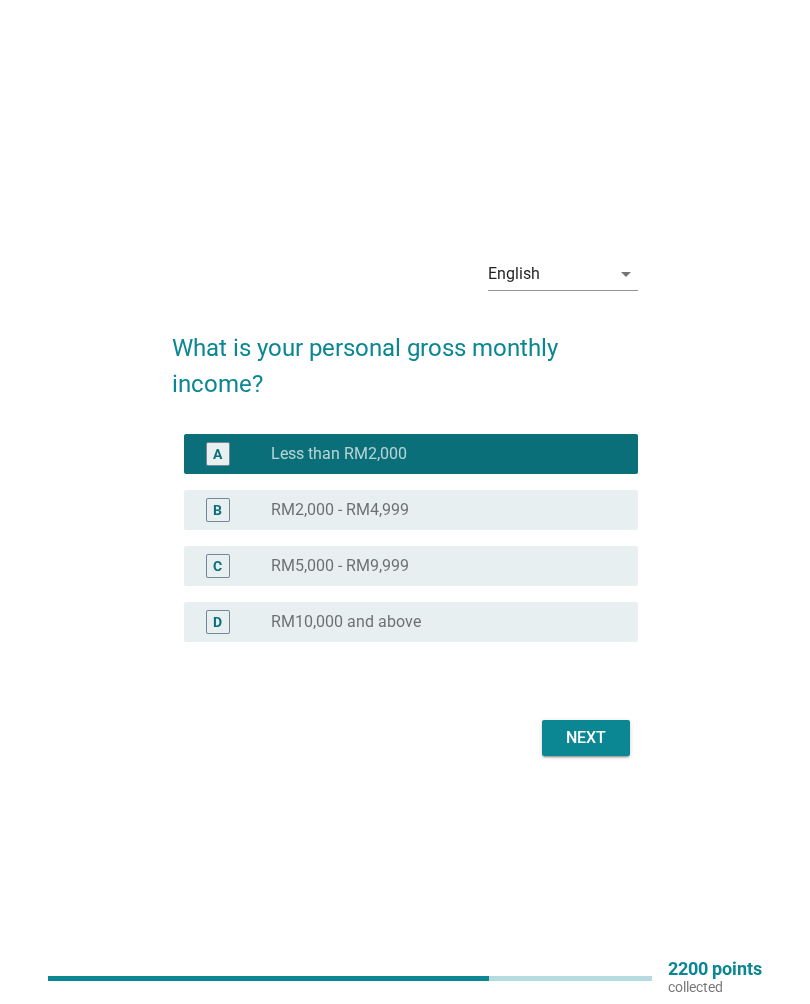 click on "Next" at bounding box center (586, 738) 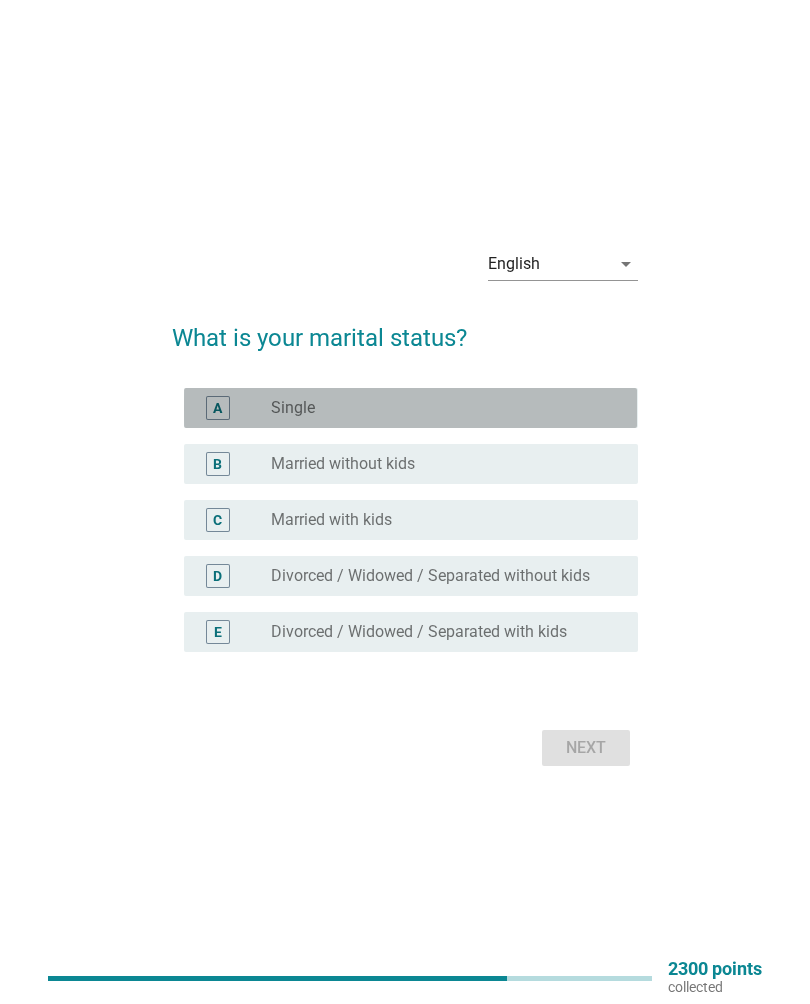 click on "A     radio_button_unchecked Single" at bounding box center (410, 408) 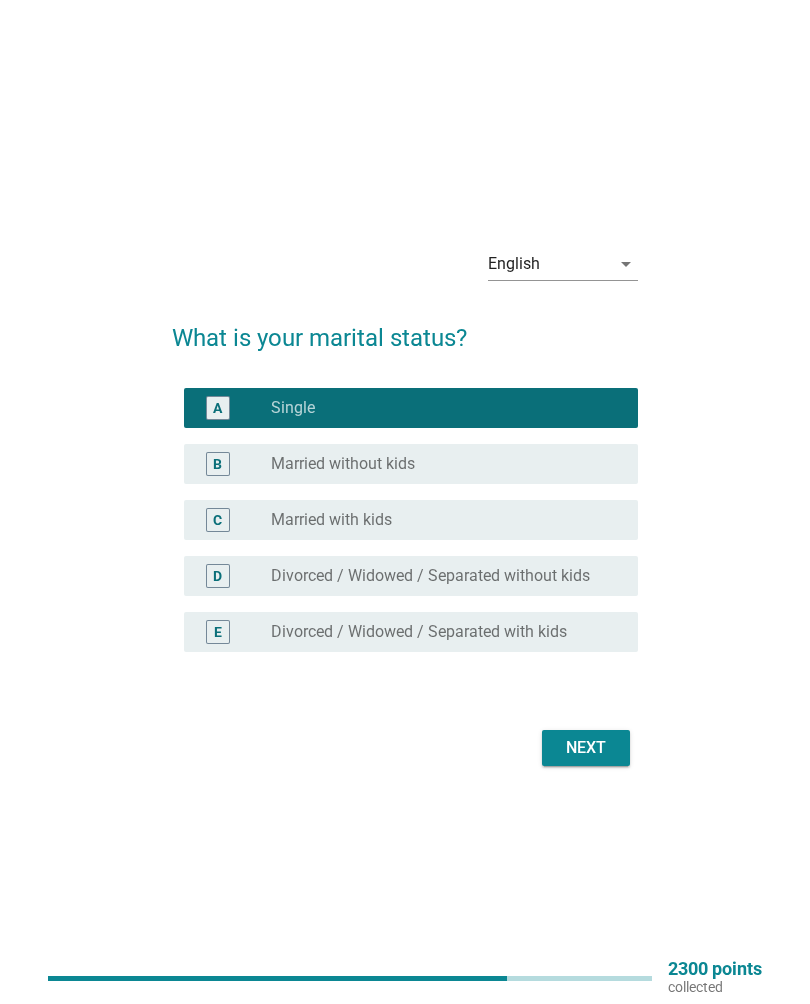 click on "Next" at bounding box center [586, 748] 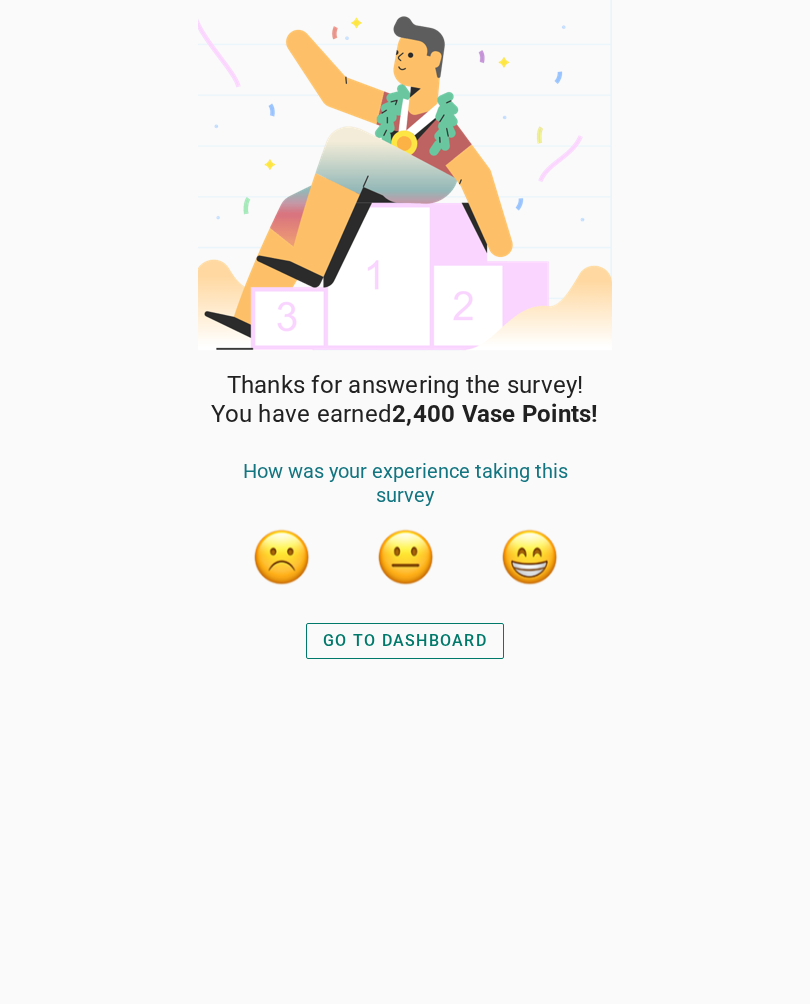 click at bounding box center (529, 557) 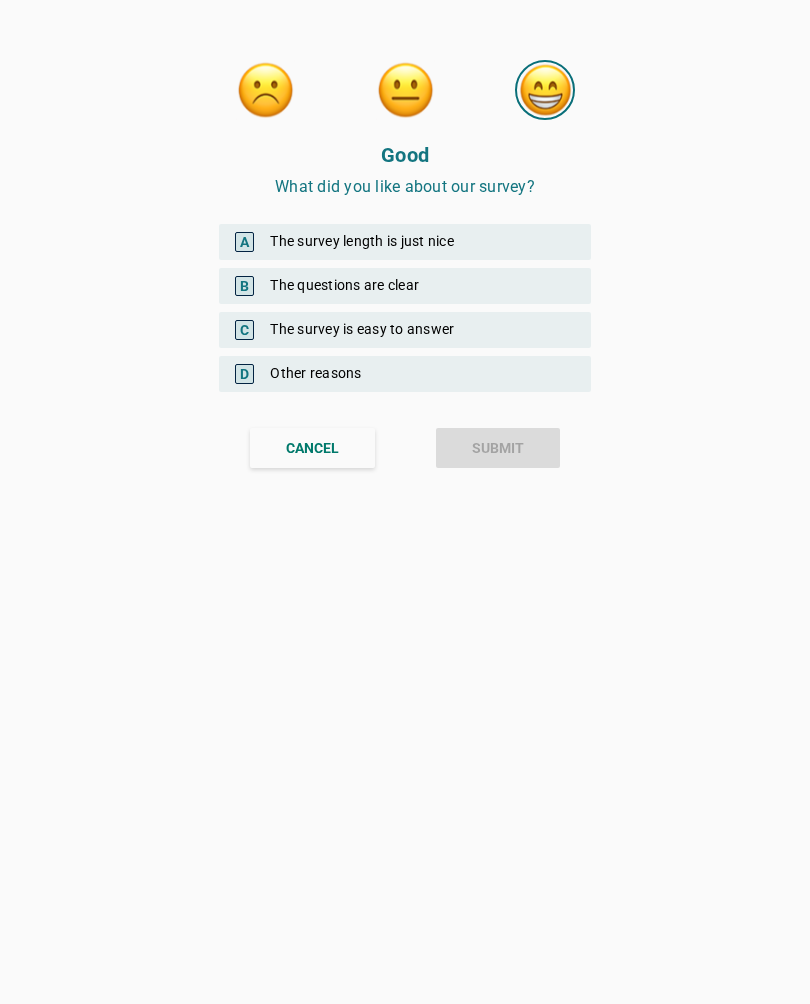 click on "A" at bounding box center (244, 242) 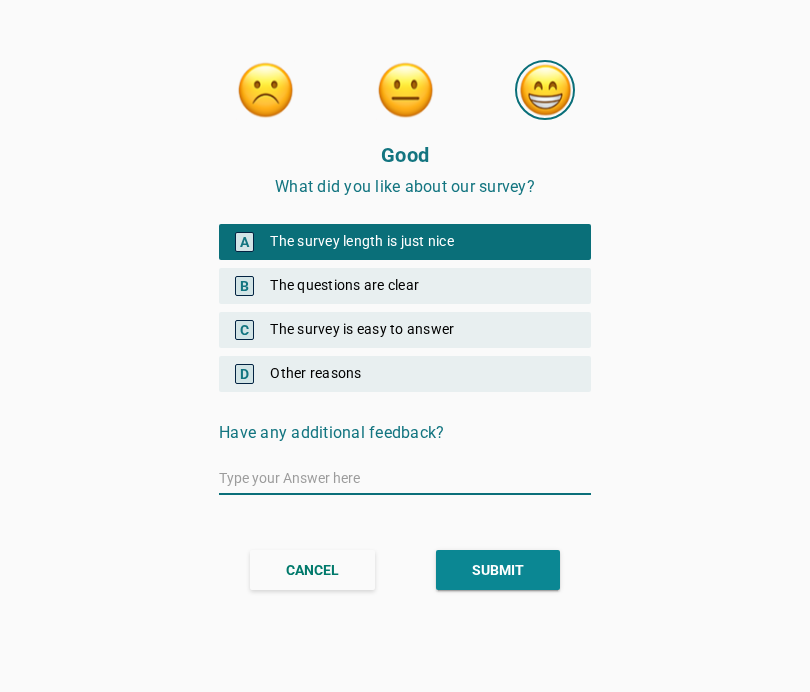 click on "A" at bounding box center [244, 242] 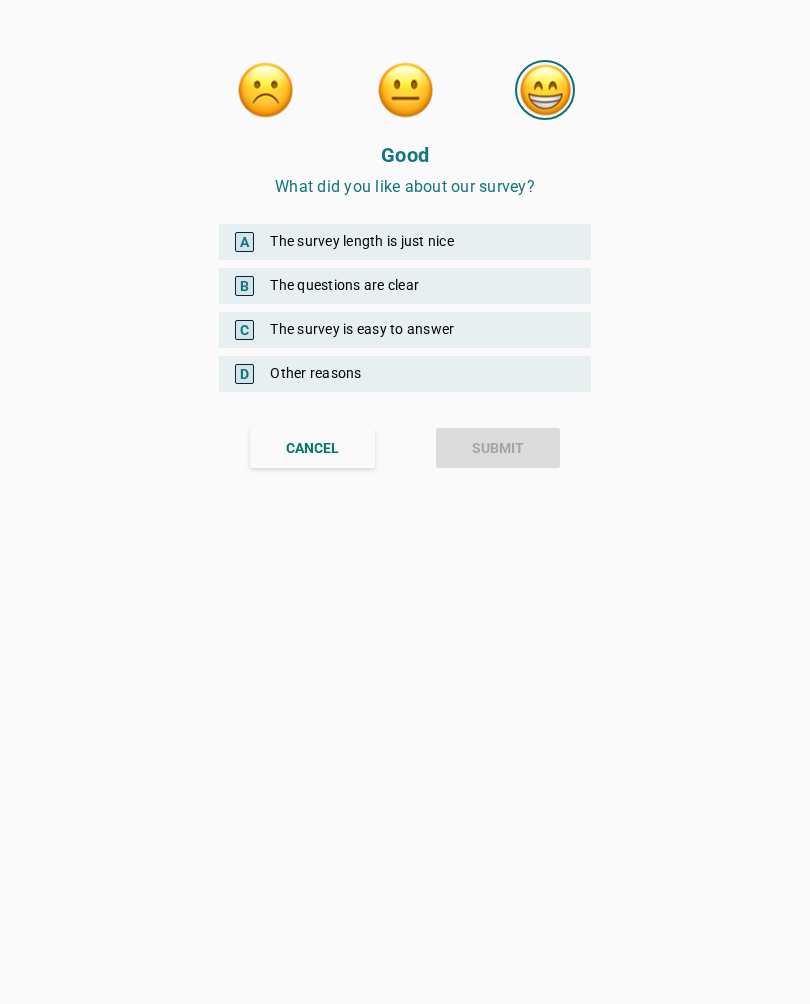 click on "B
The questions are clear" at bounding box center (405, 286) 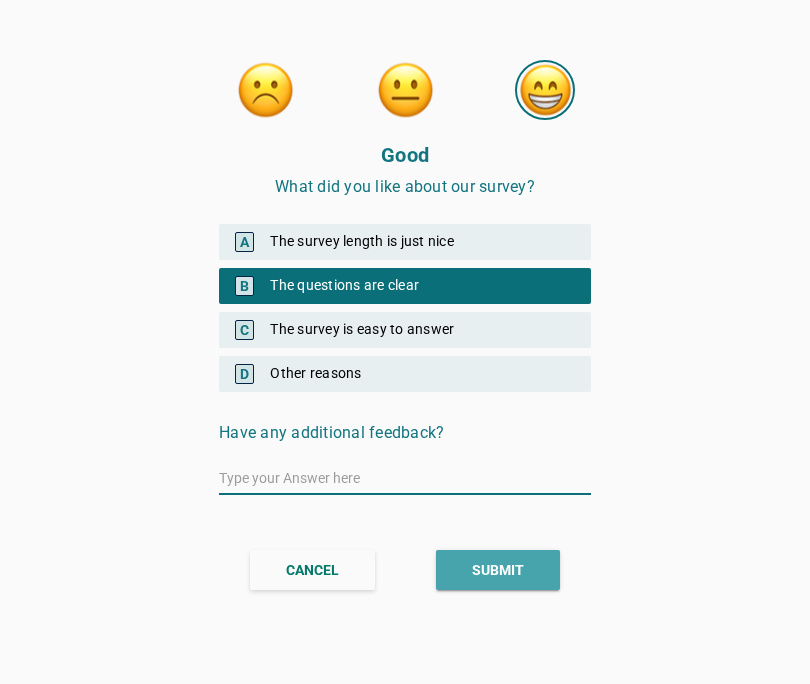 click on "SUBMIT" at bounding box center (498, 570) 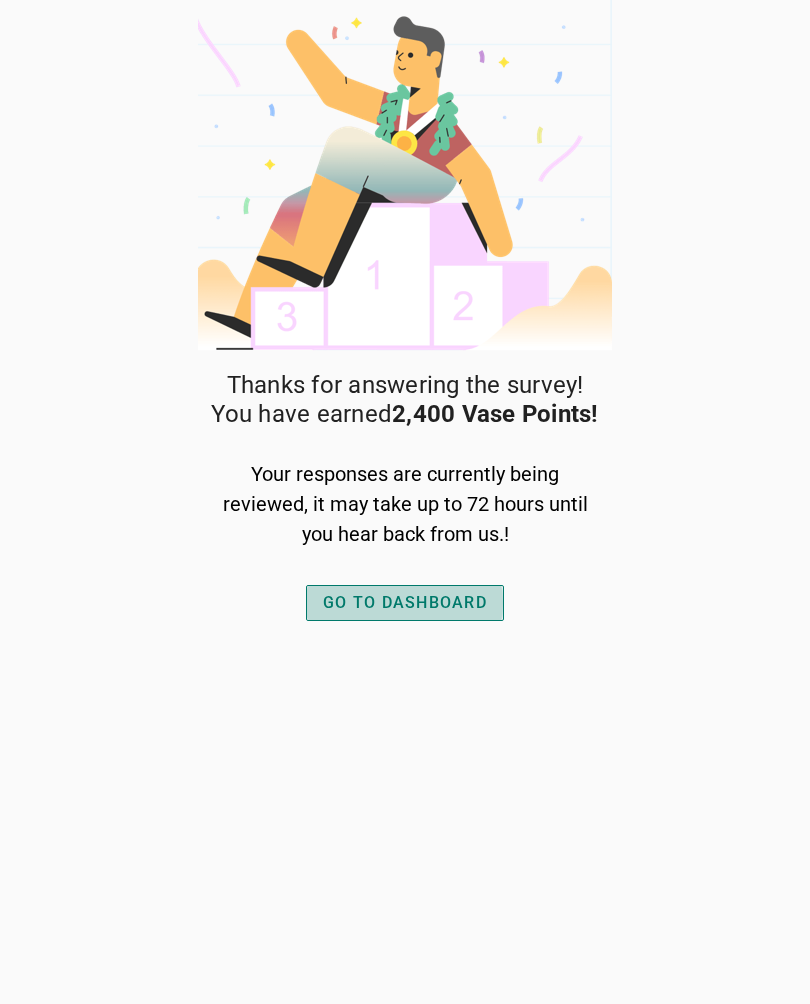 click on "GO TO DASHBOARD" at bounding box center [405, 603] 